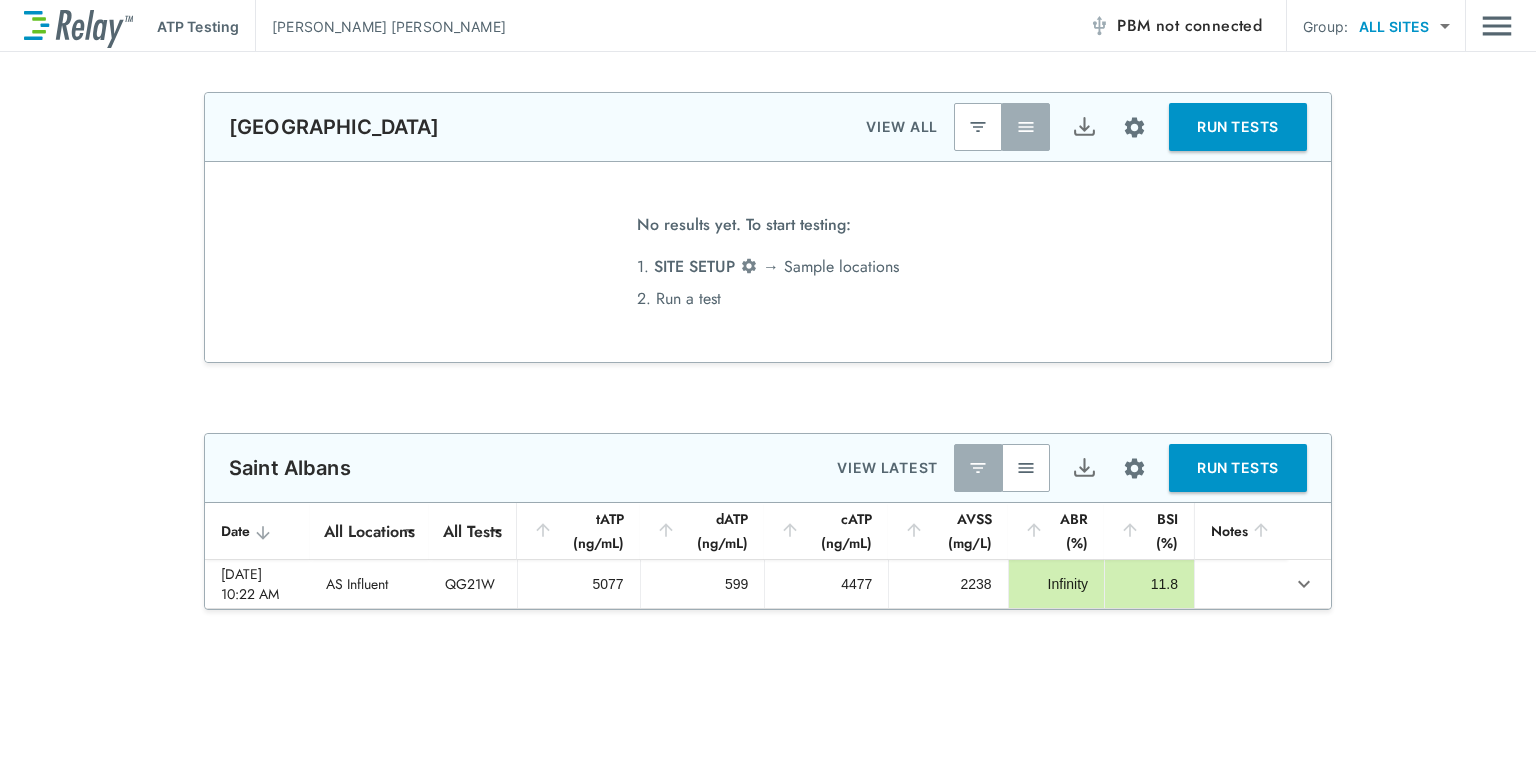 scroll, scrollTop: 0, scrollLeft: 0, axis: both 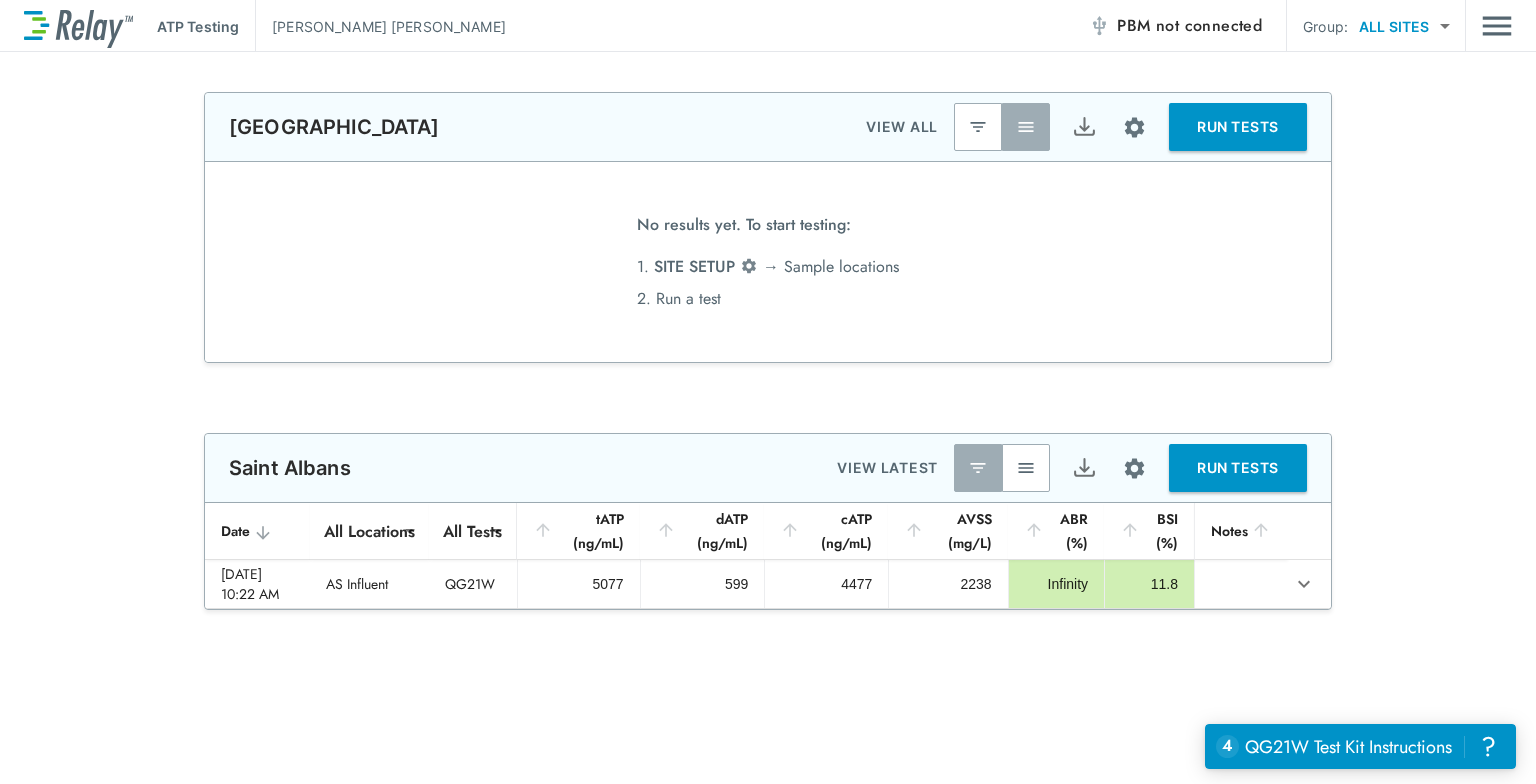 click on "not connected" at bounding box center [1209, 25] 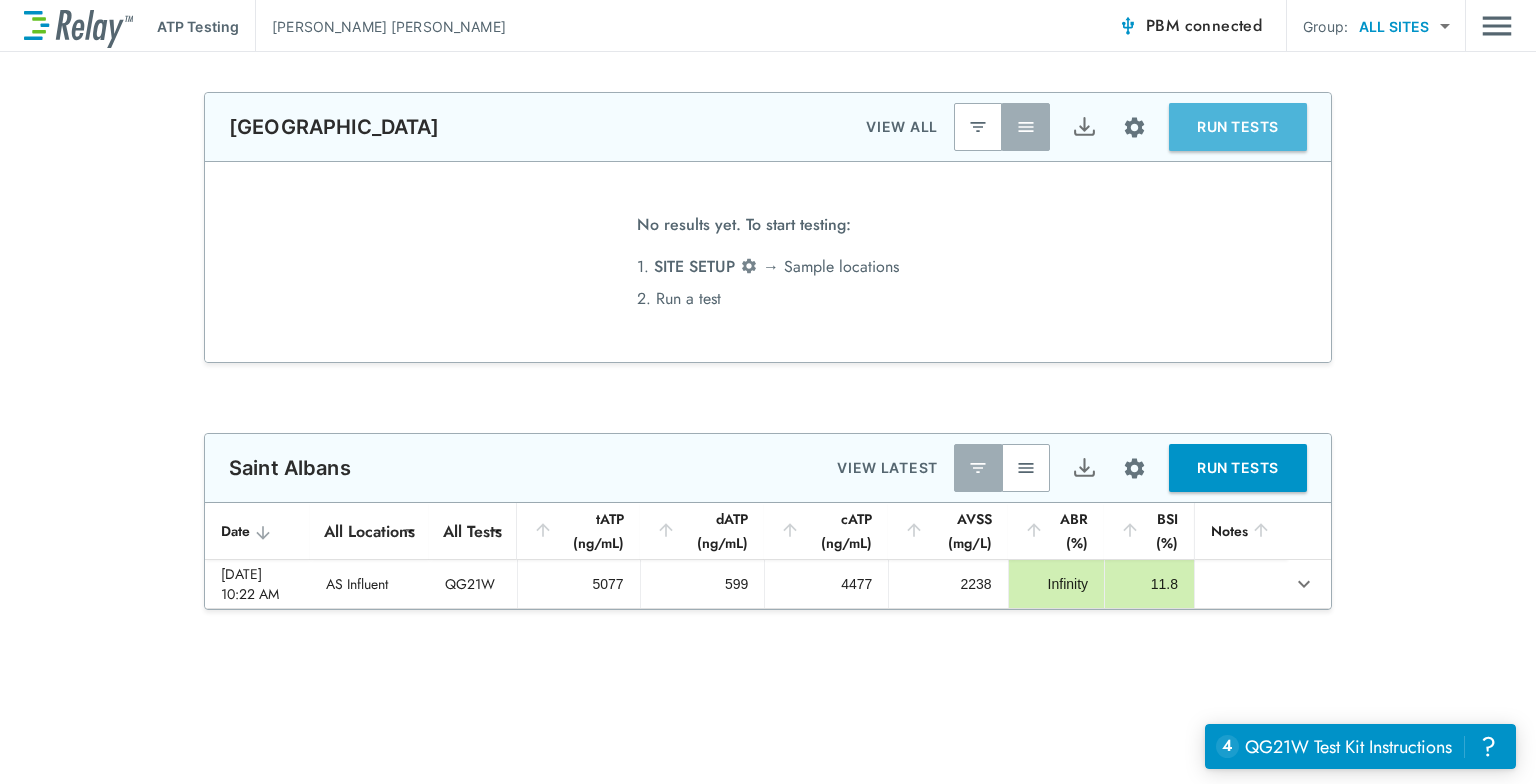 click on "RUN TESTS" at bounding box center (1238, 127) 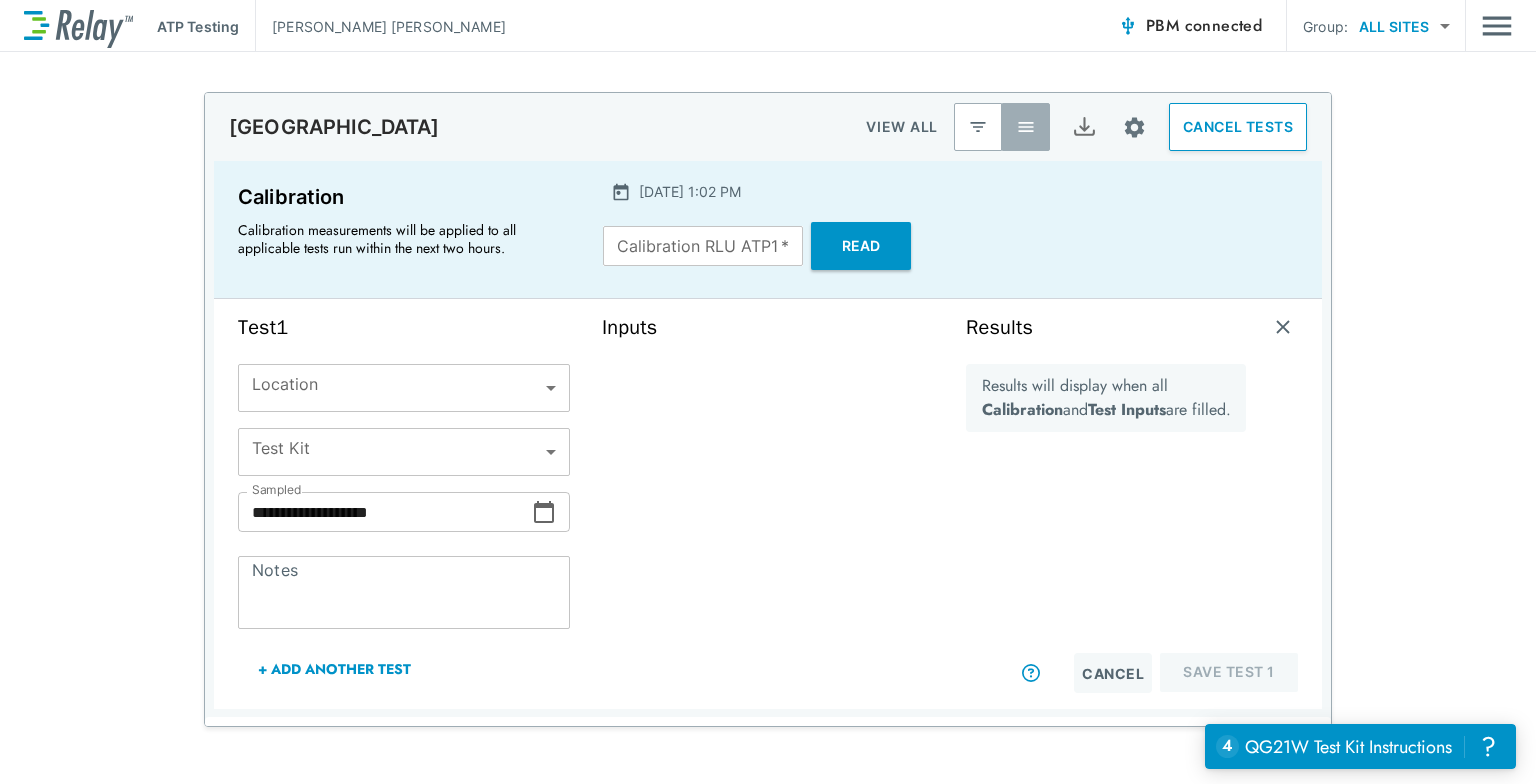 click on "**********" at bounding box center [768, 392] 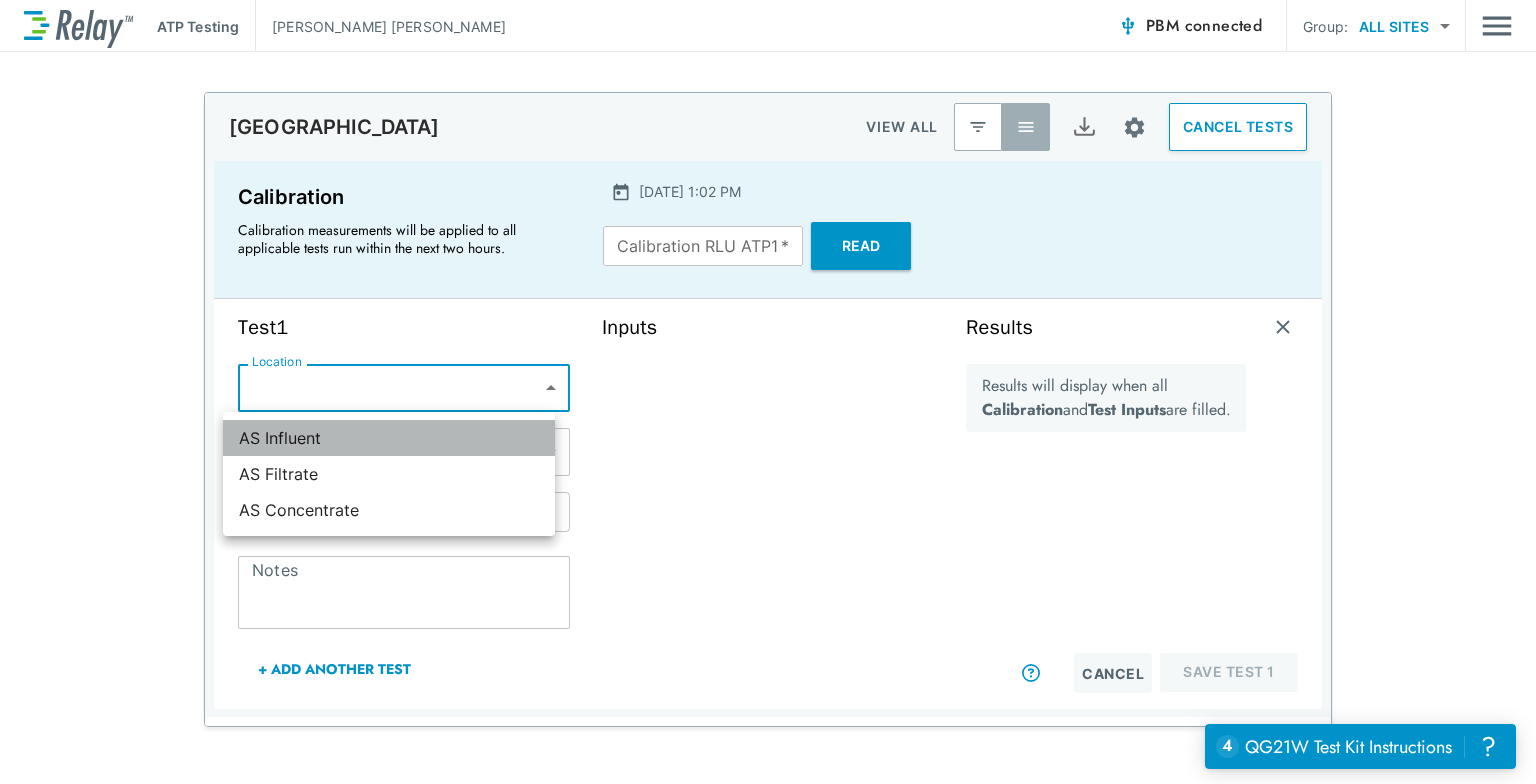 click on "AS Influent" at bounding box center [389, 438] 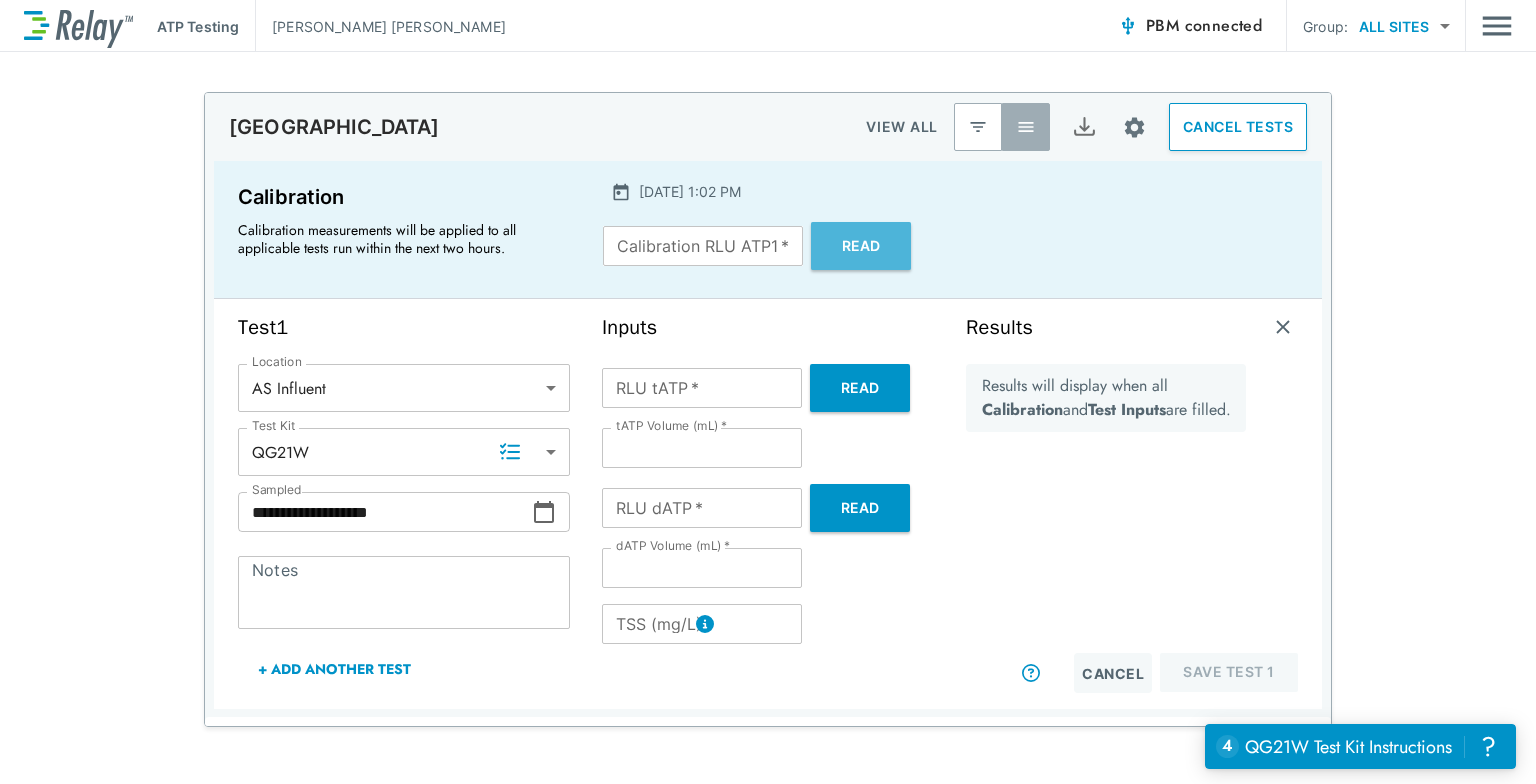 click on "Read" at bounding box center [861, 246] 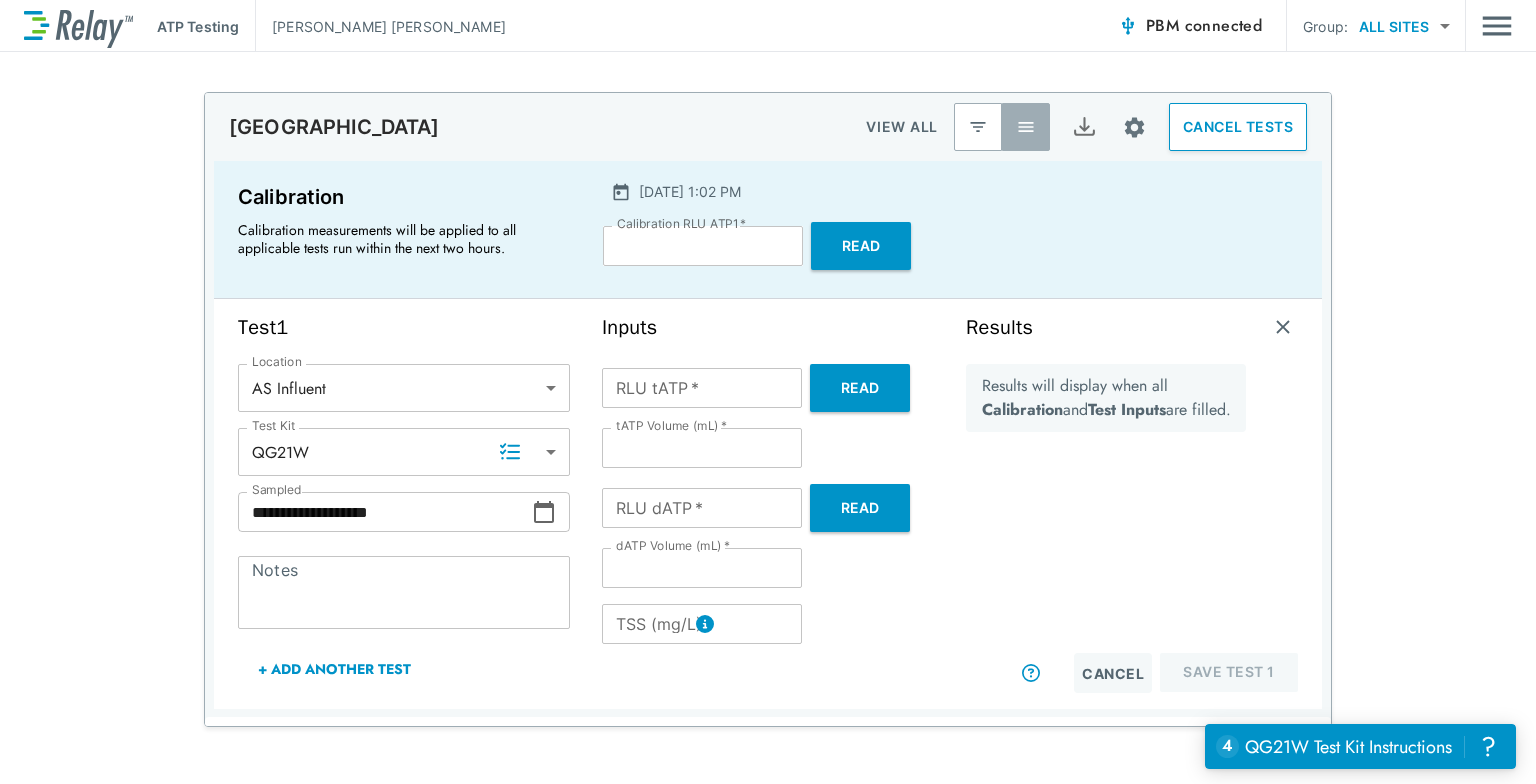type on "****" 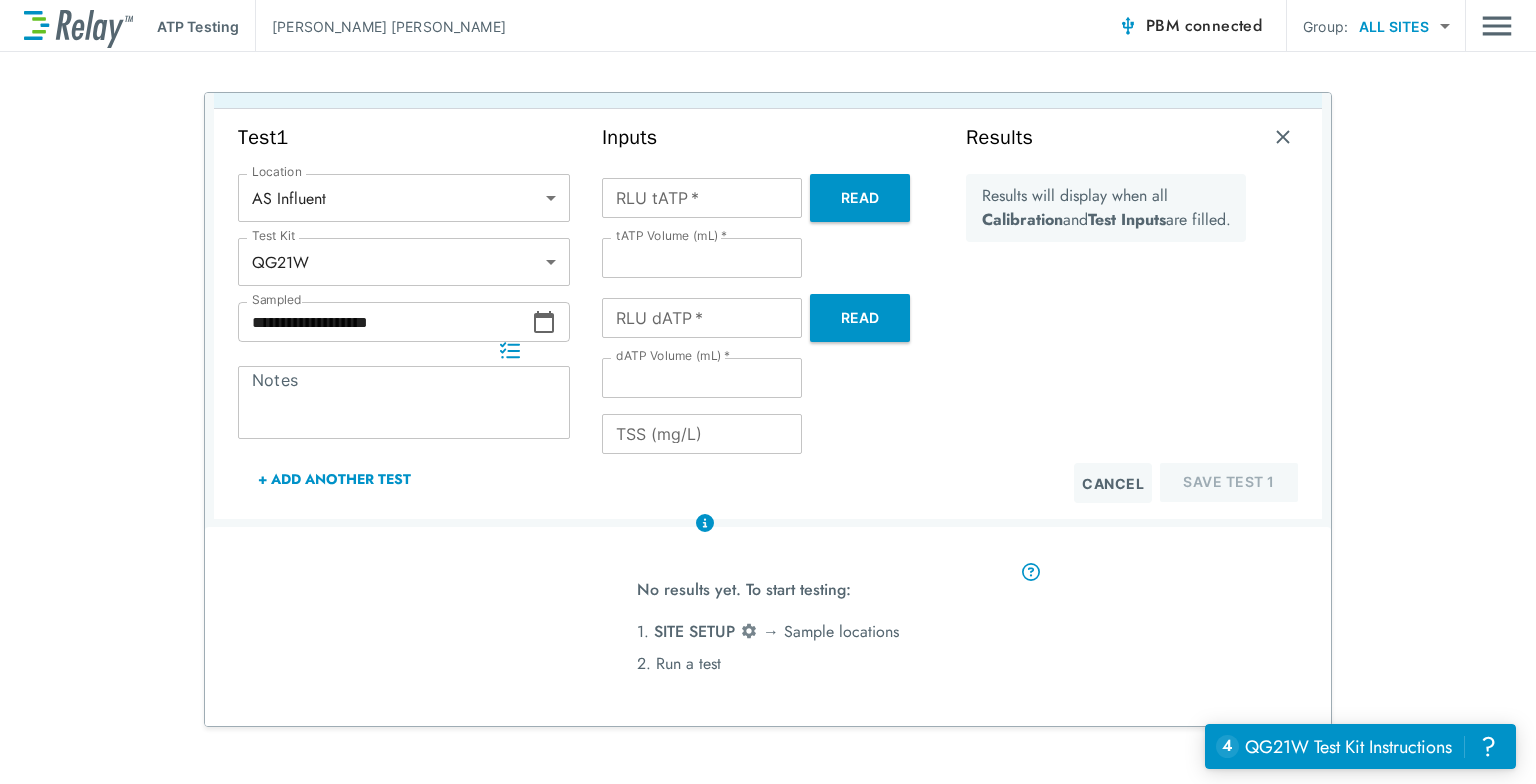 scroll, scrollTop: 0, scrollLeft: 0, axis: both 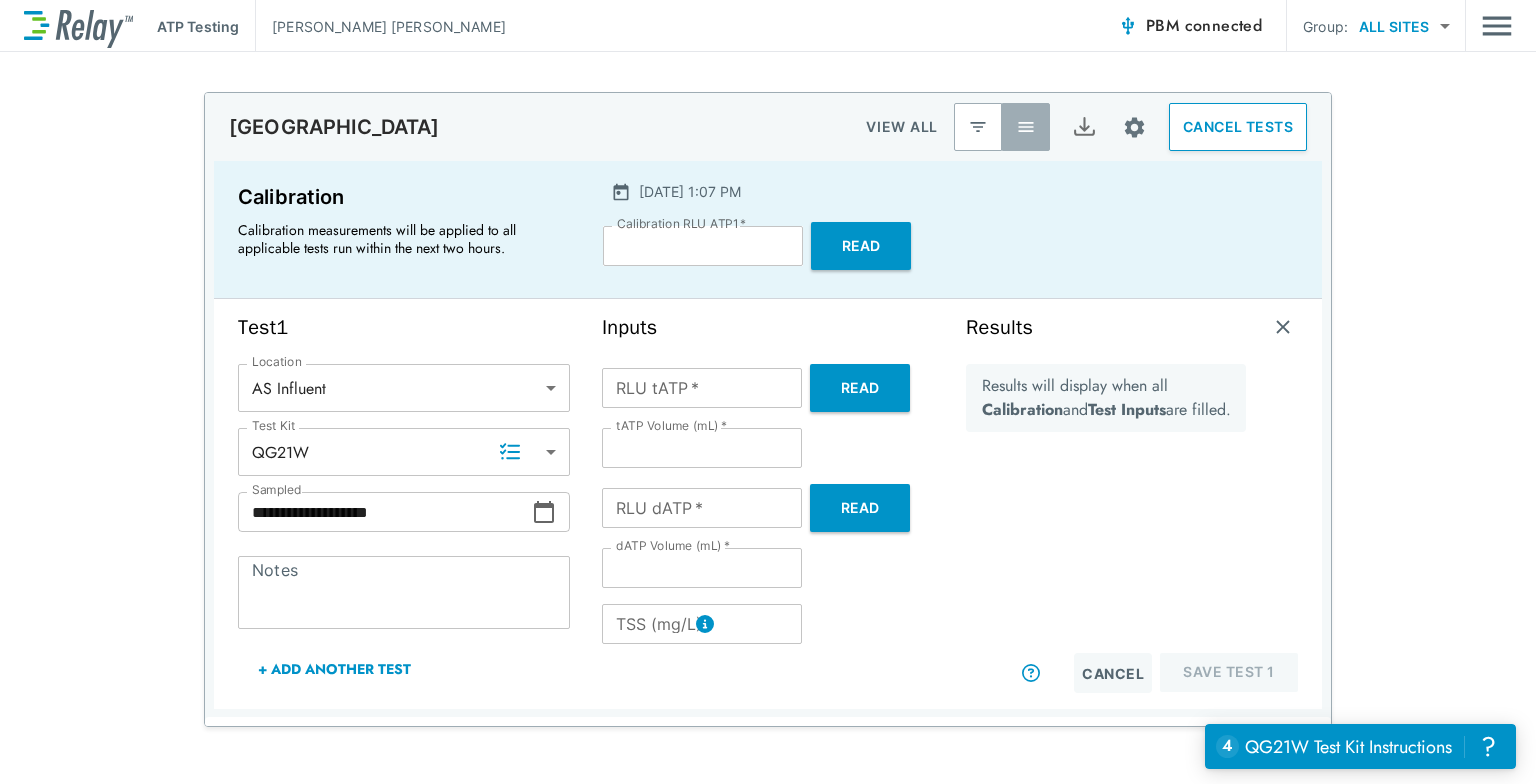 click on "Read" at bounding box center (860, 388) 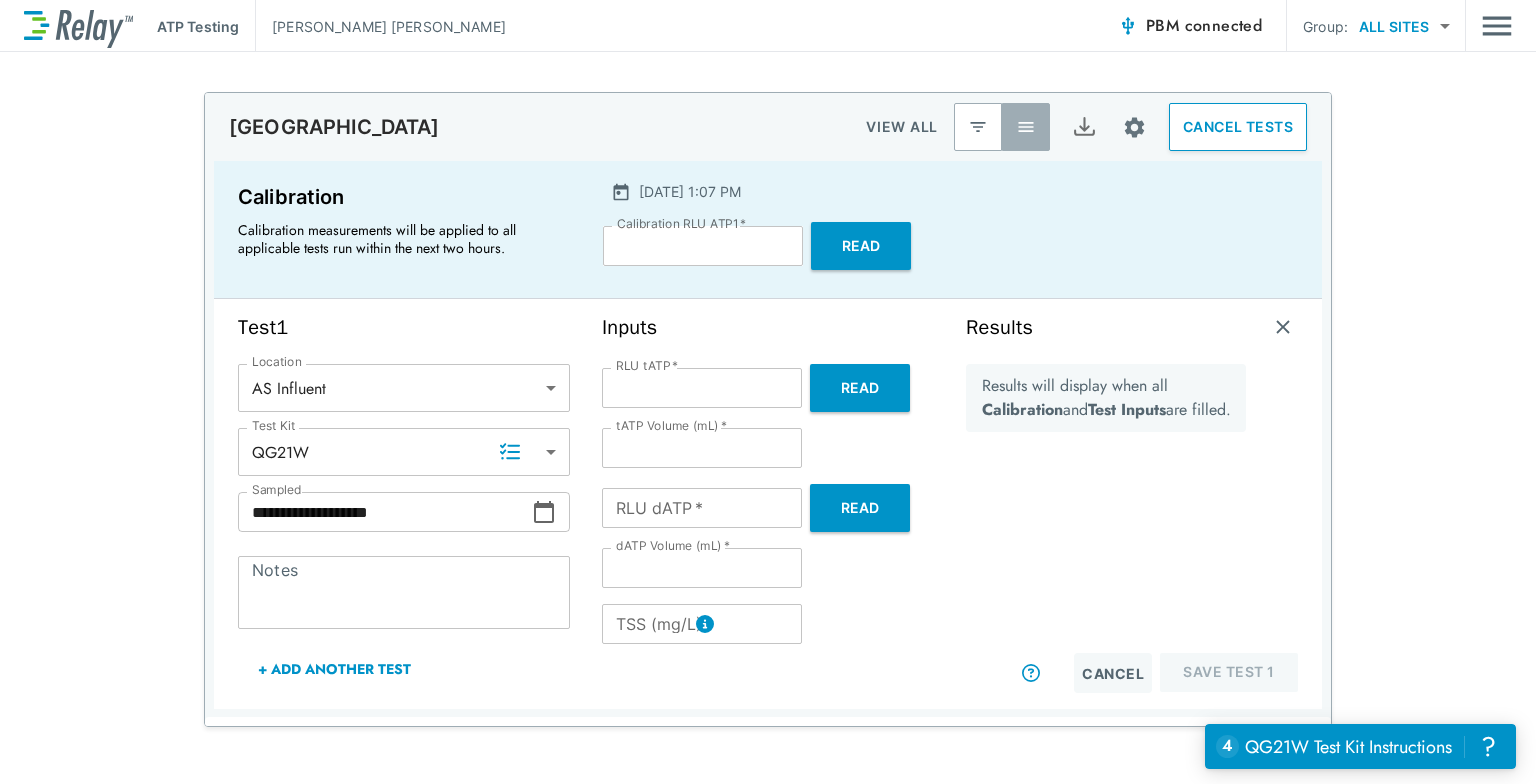 type on "******" 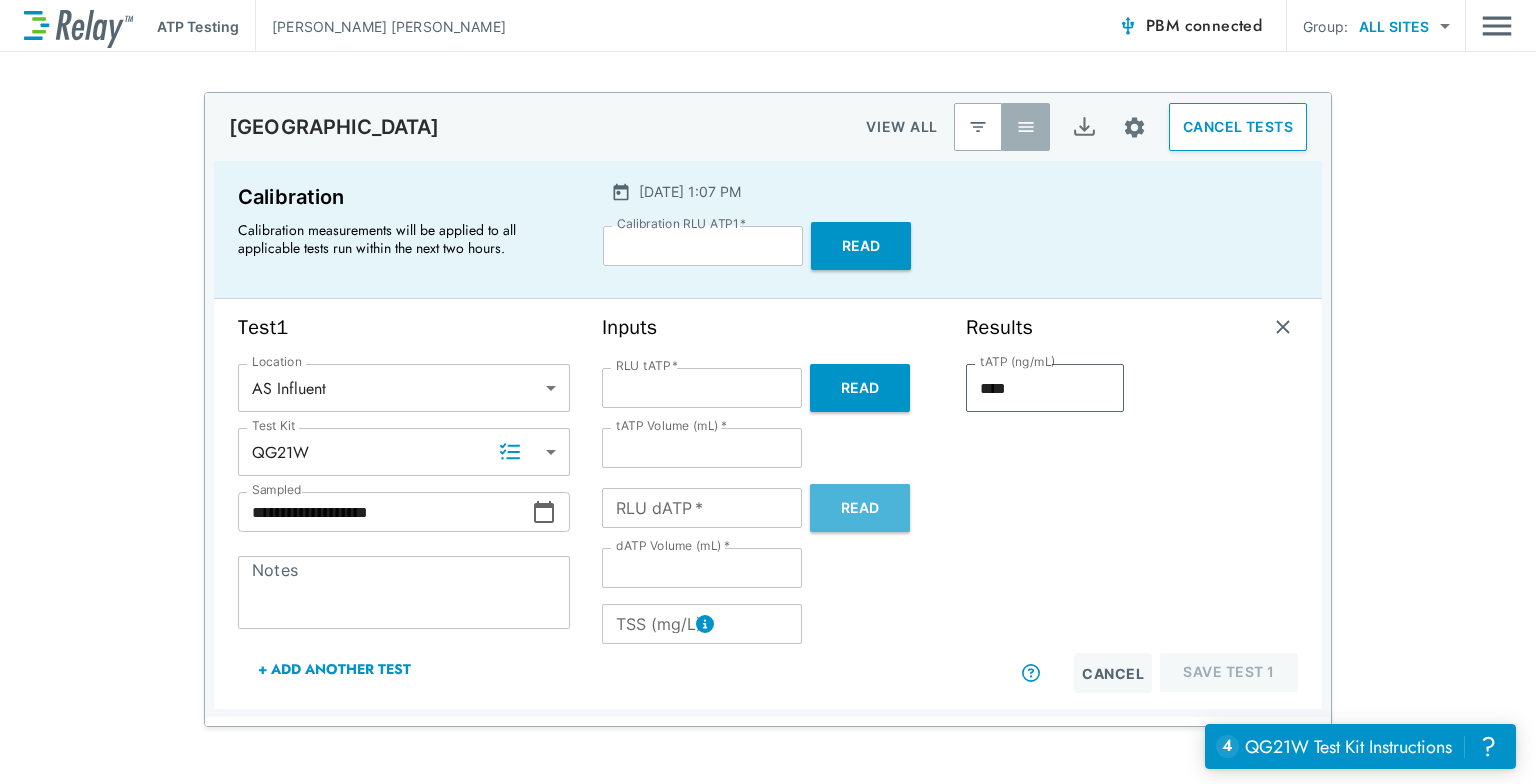 click on "Read" at bounding box center (860, 508) 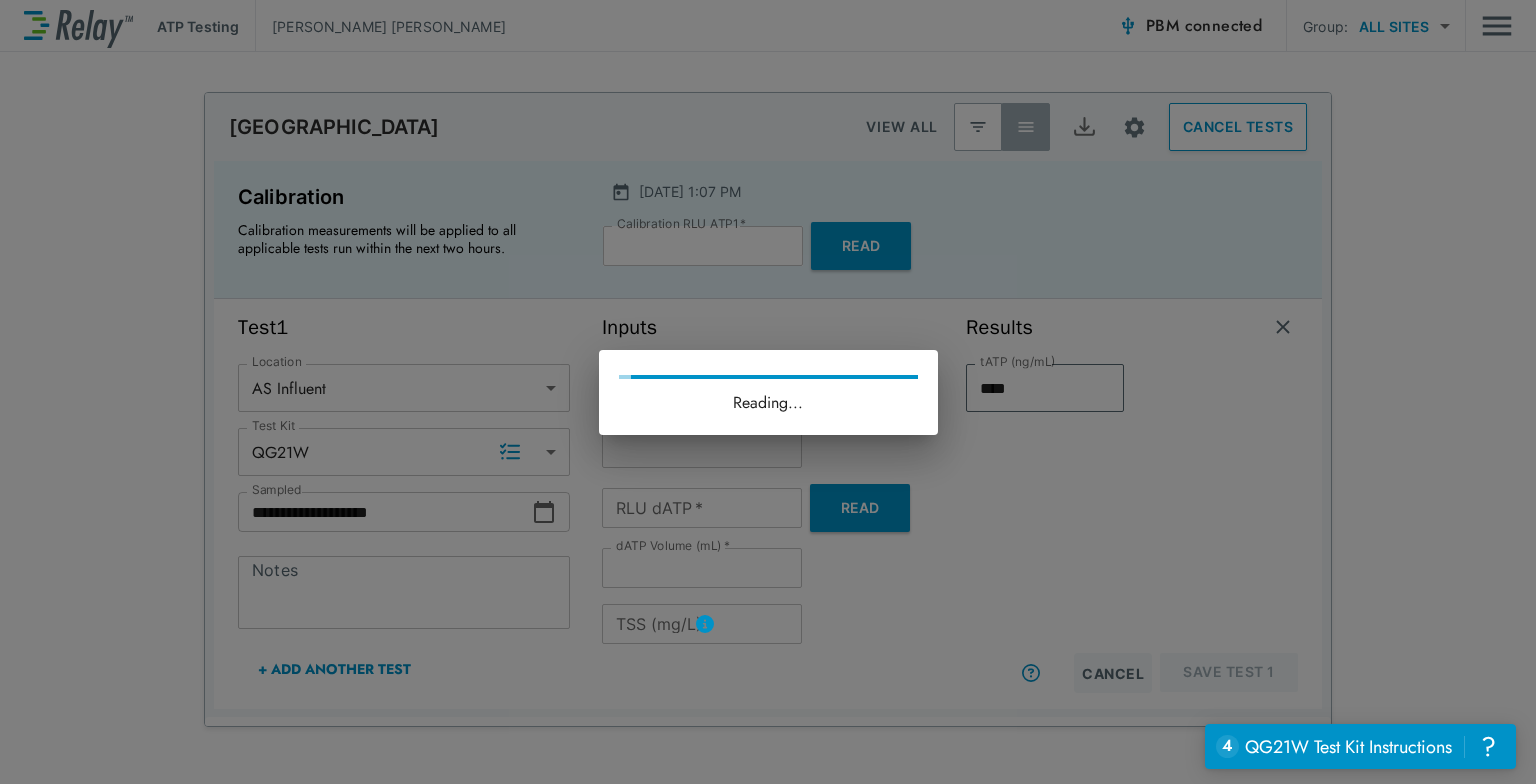 type on "****" 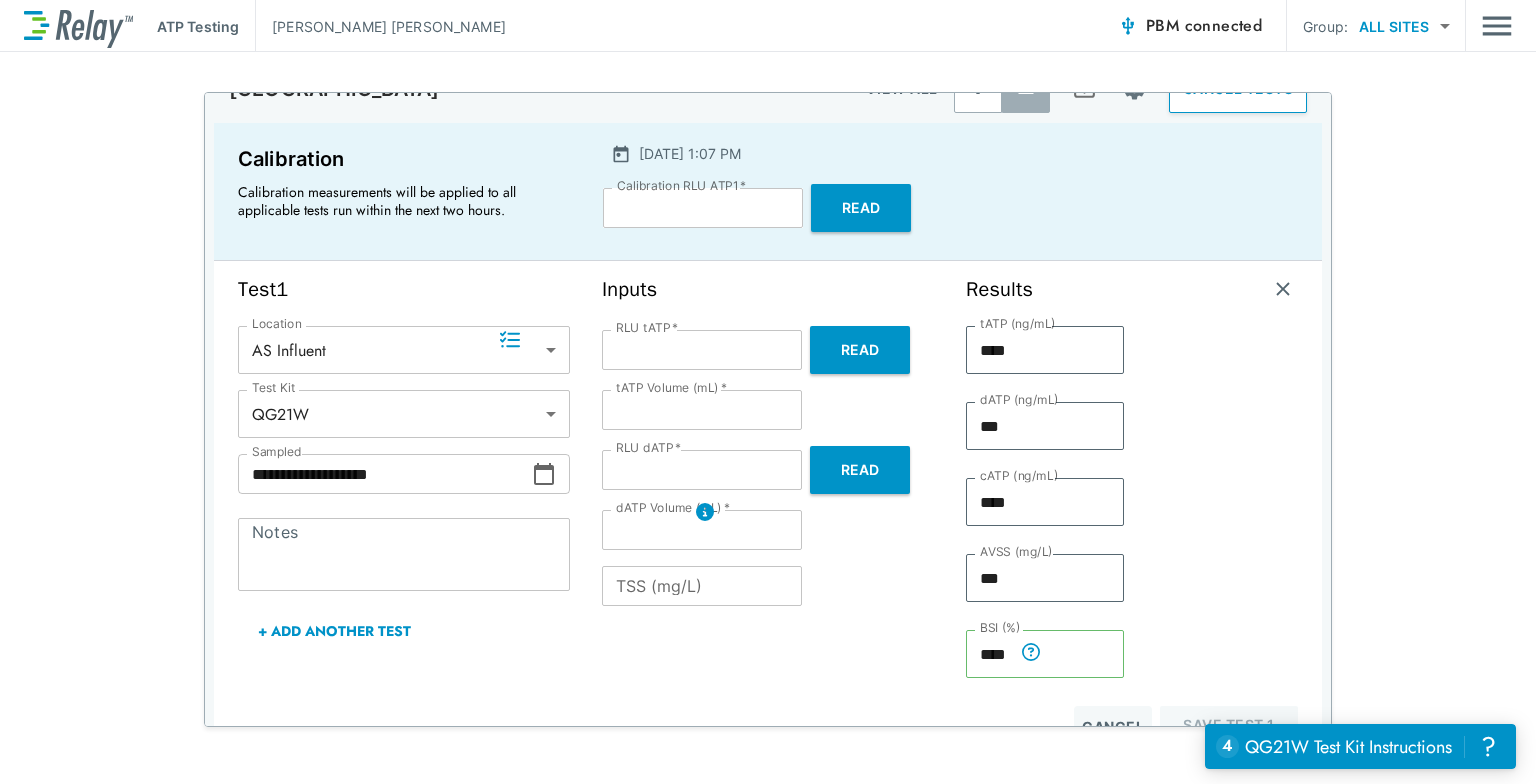 scroll, scrollTop: 126, scrollLeft: 0, axis: vertical 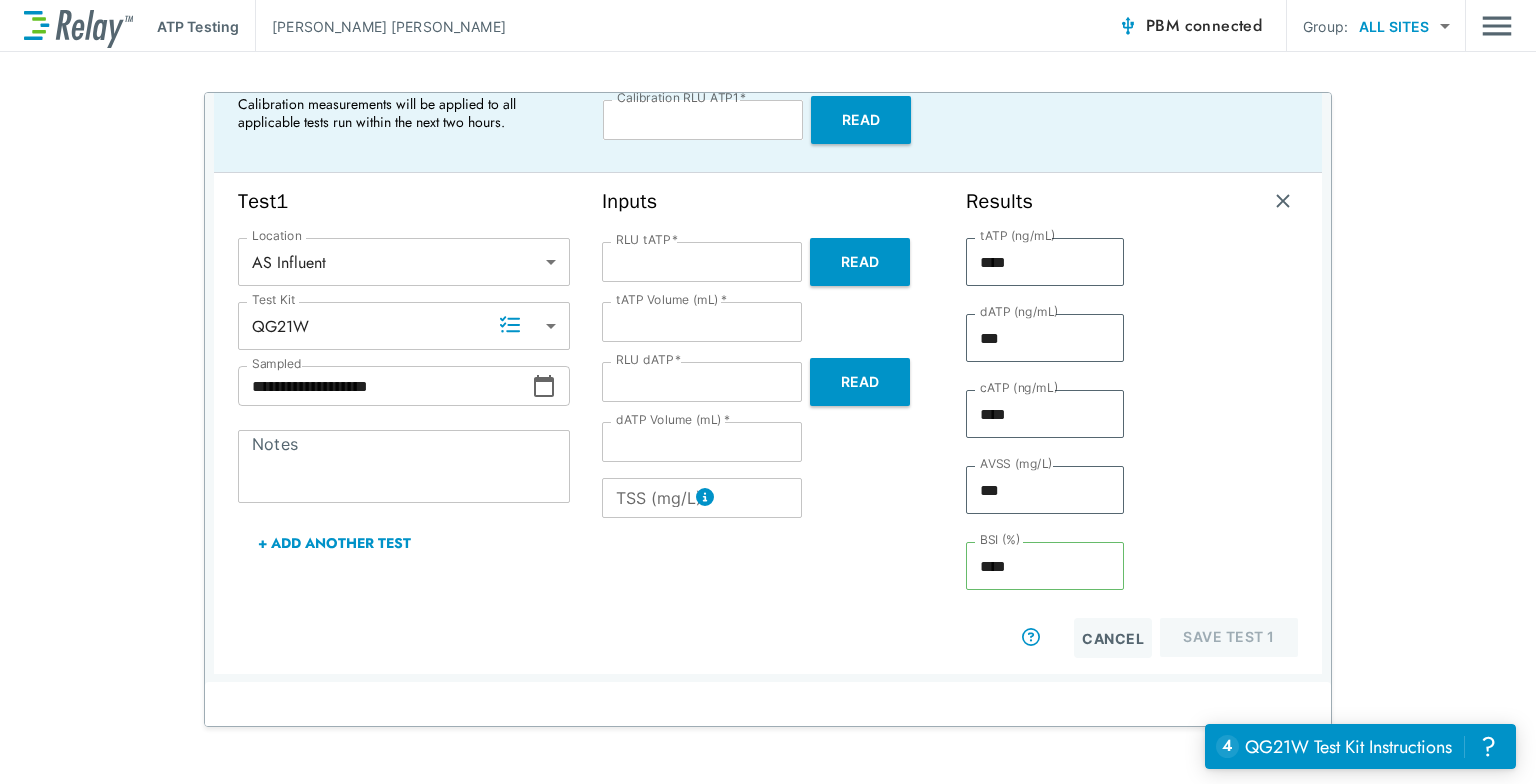 click on "TSS (mg/L)" at bounding box center (702, 498) 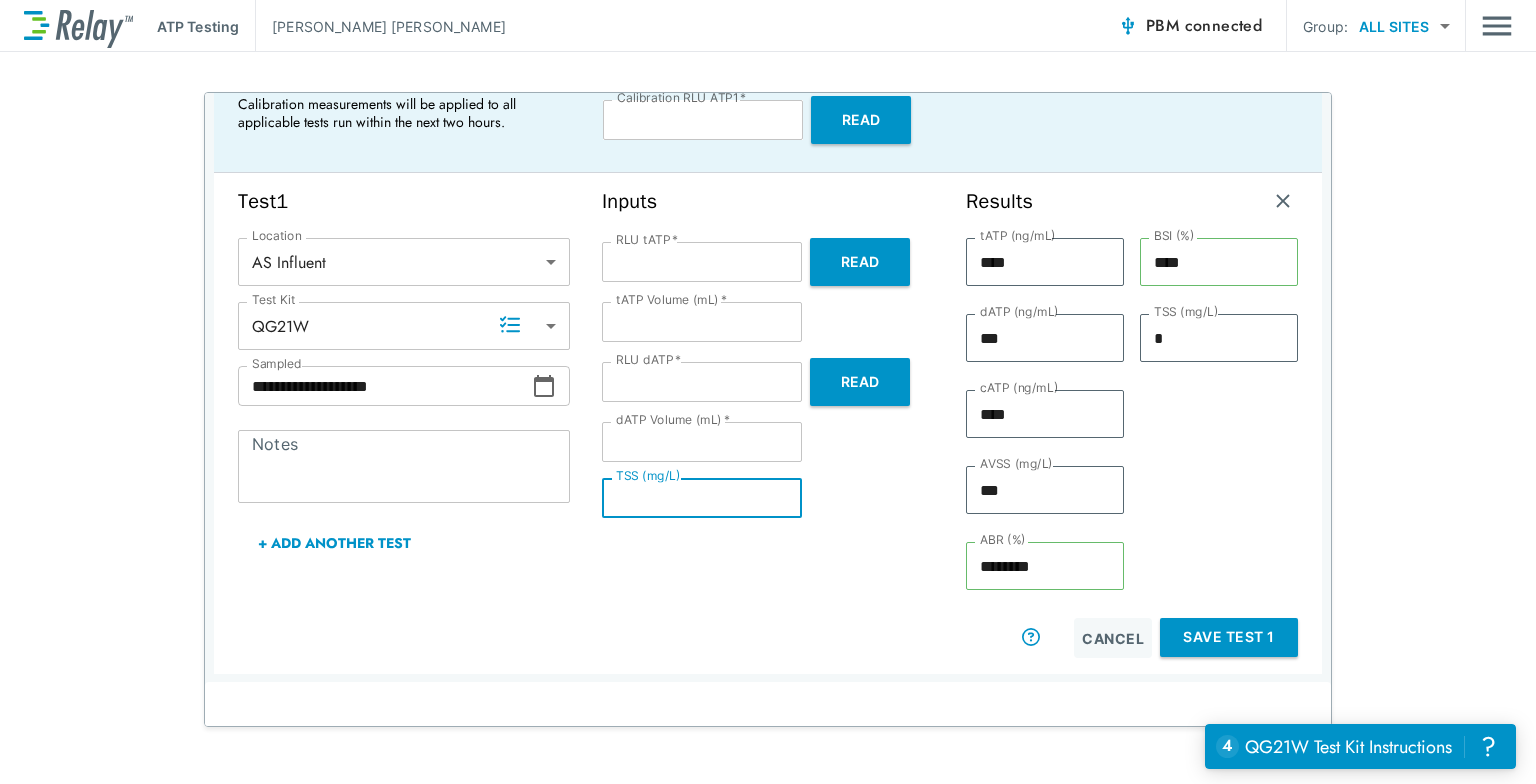 type on "*" 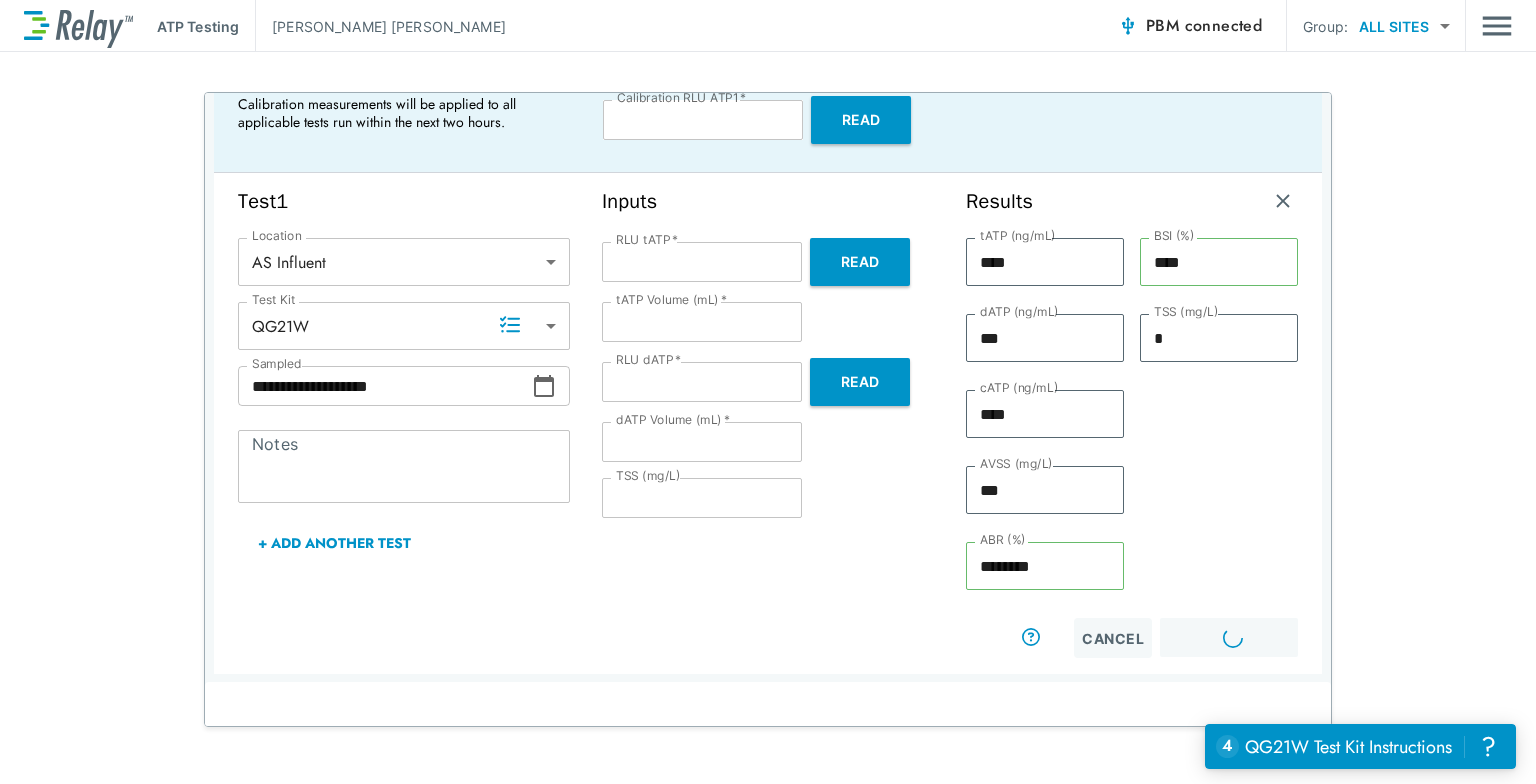 click on "+ Add Another Test" at bounding box center [334, 543] 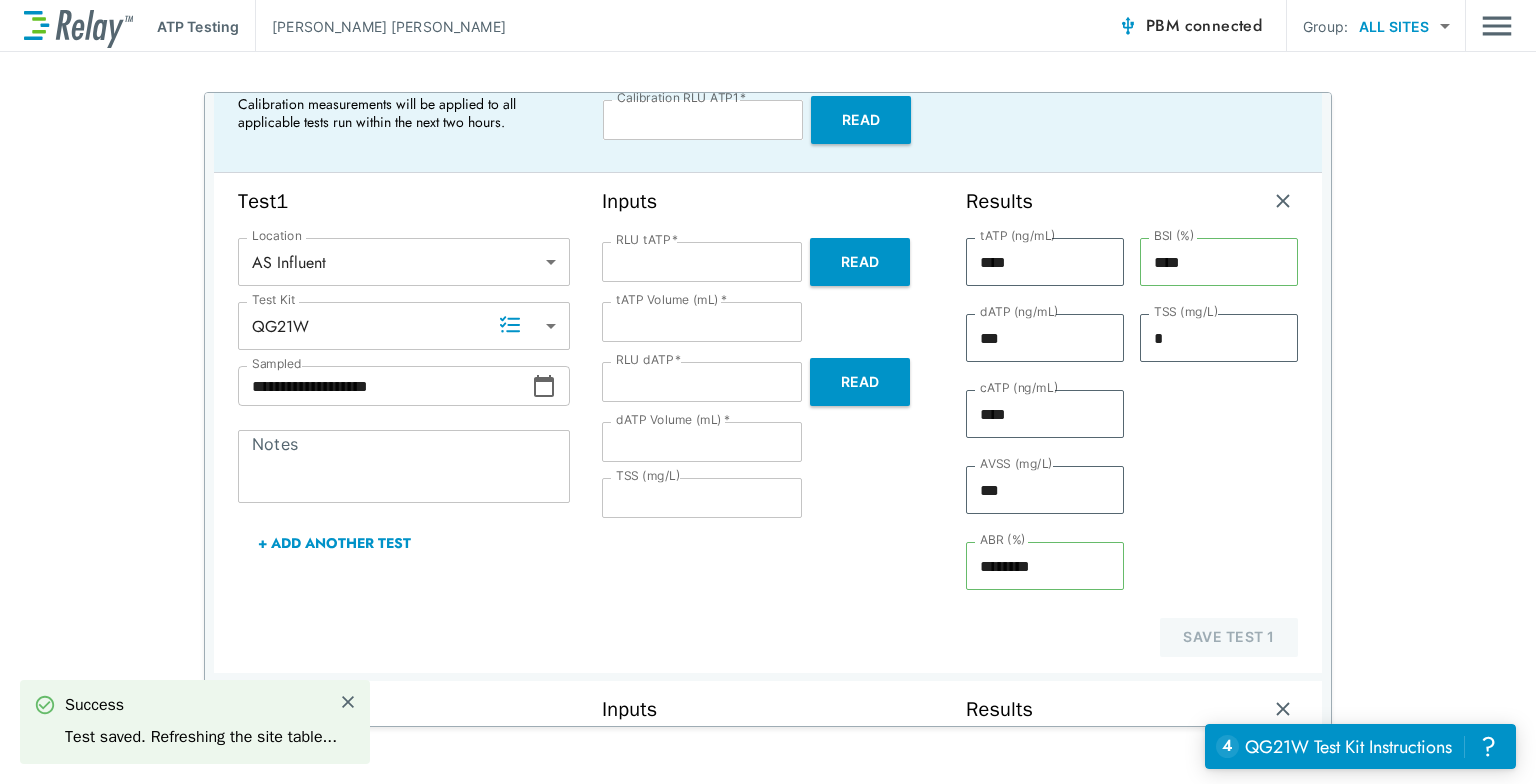 click on "+ Add Another Test" at bounding box center (334, 543) 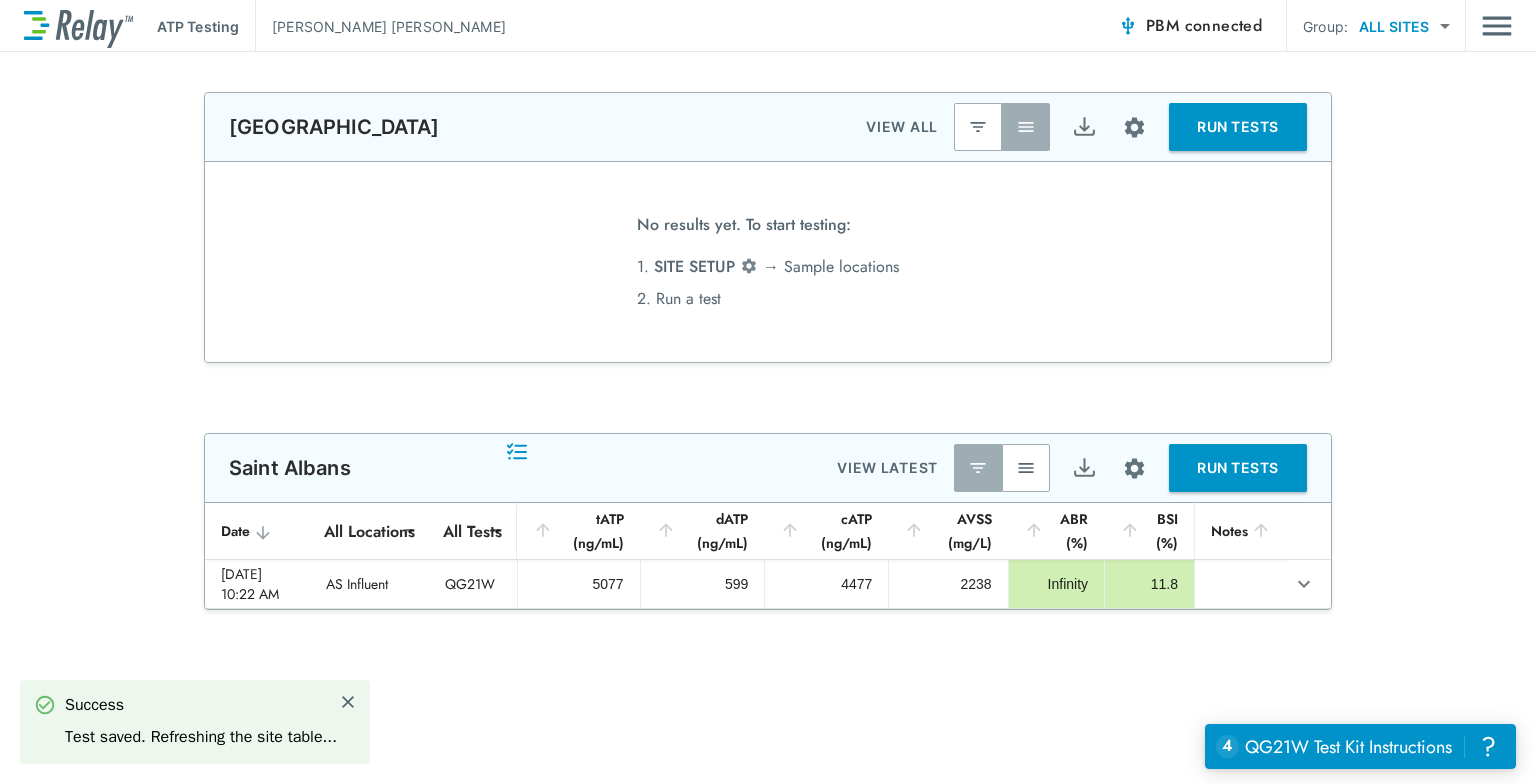 scroll, scrollTop: 0, scrollLeft: 0, axis: both 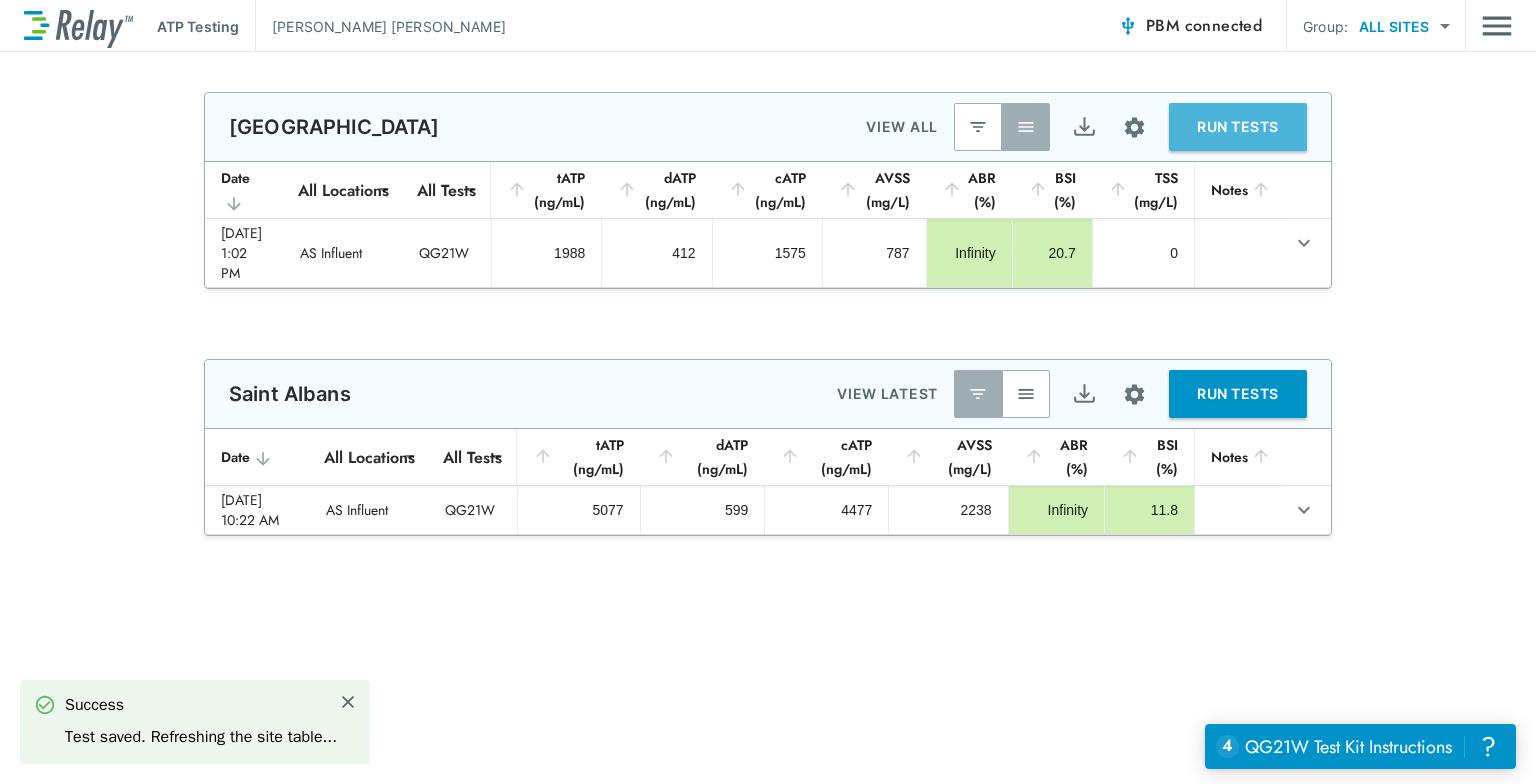 click on "RUN TESTS" at bounding box center [1238, 127] 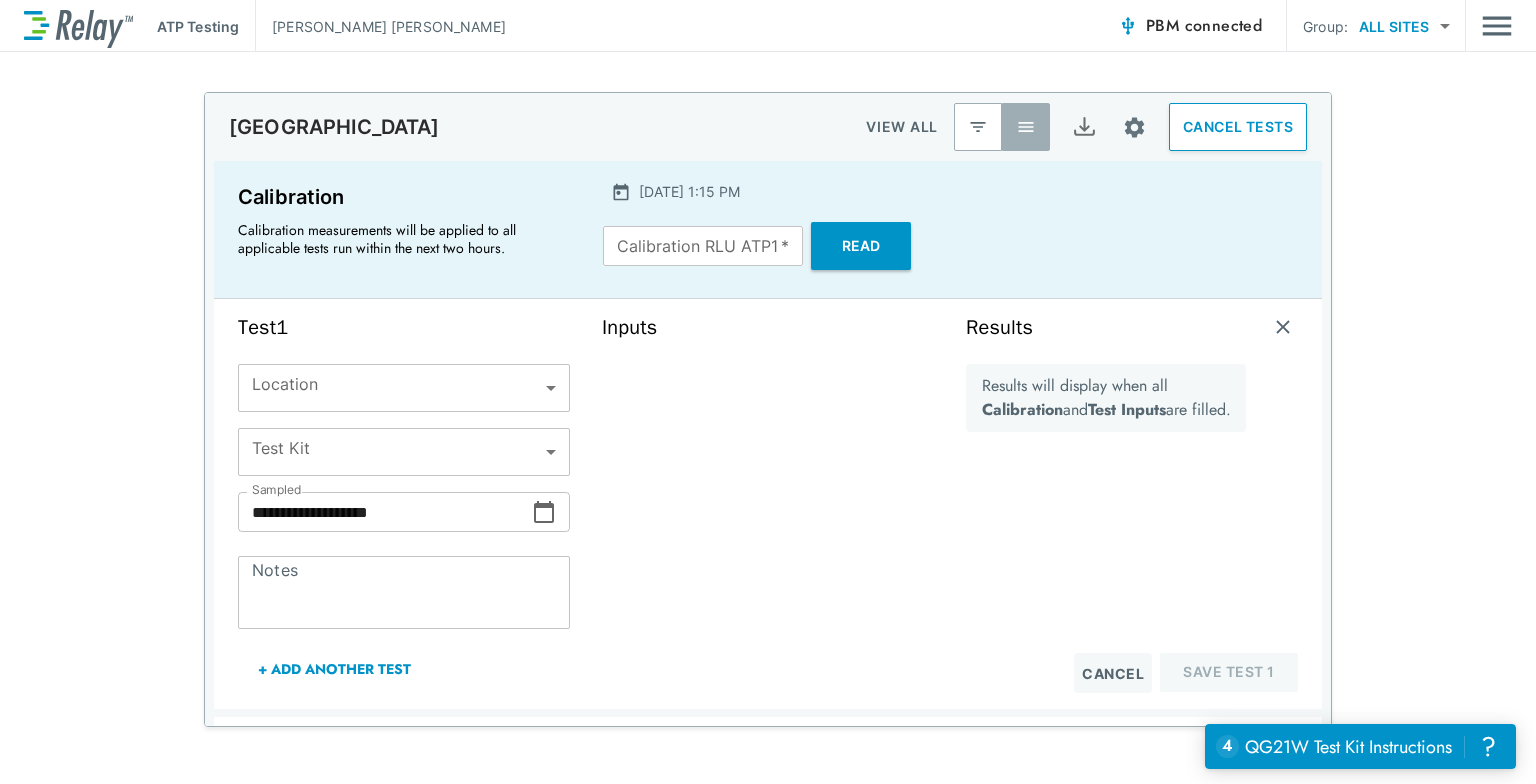 type on "****" 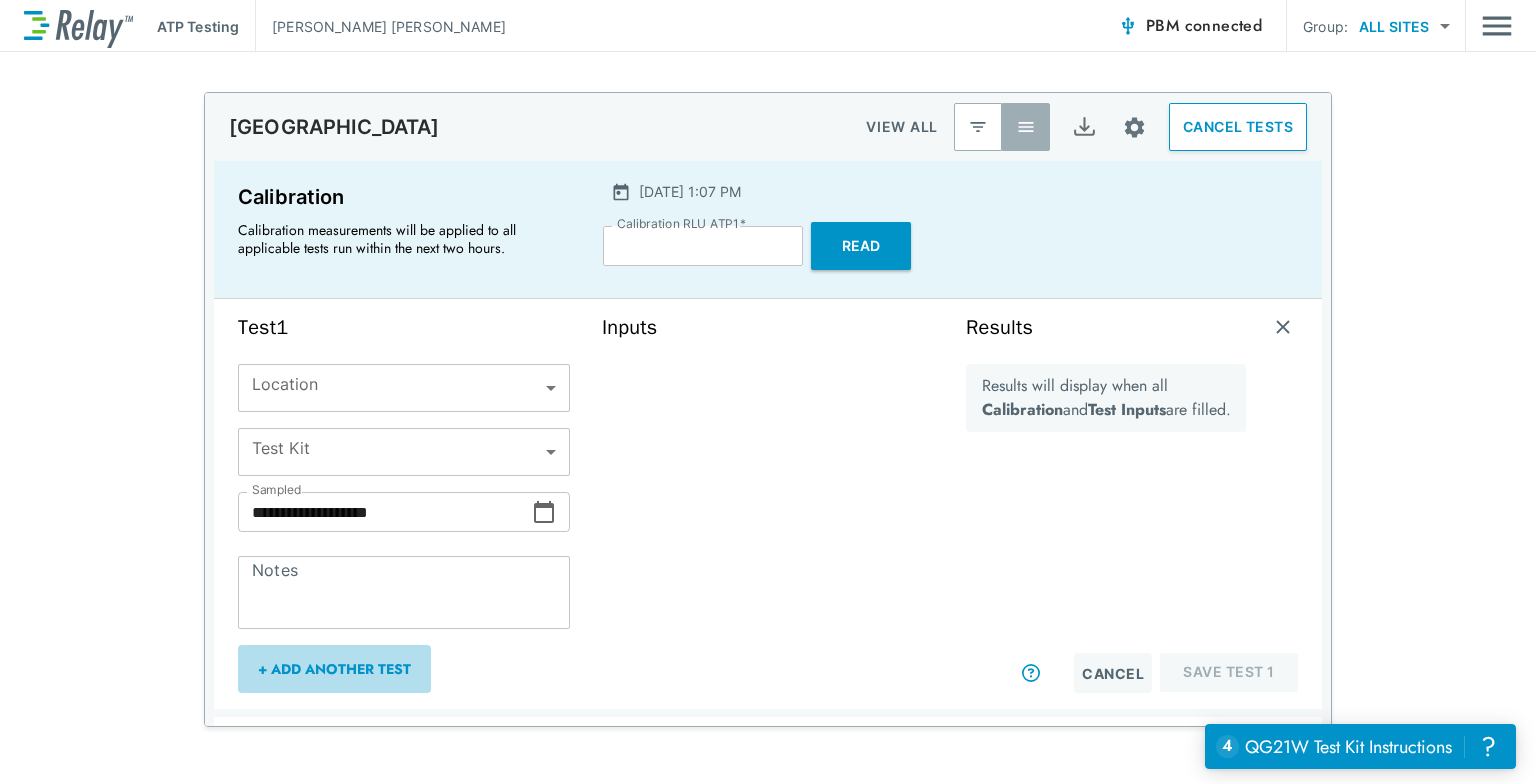click on "+ Add Another Test" at bounding box center [334, 669] 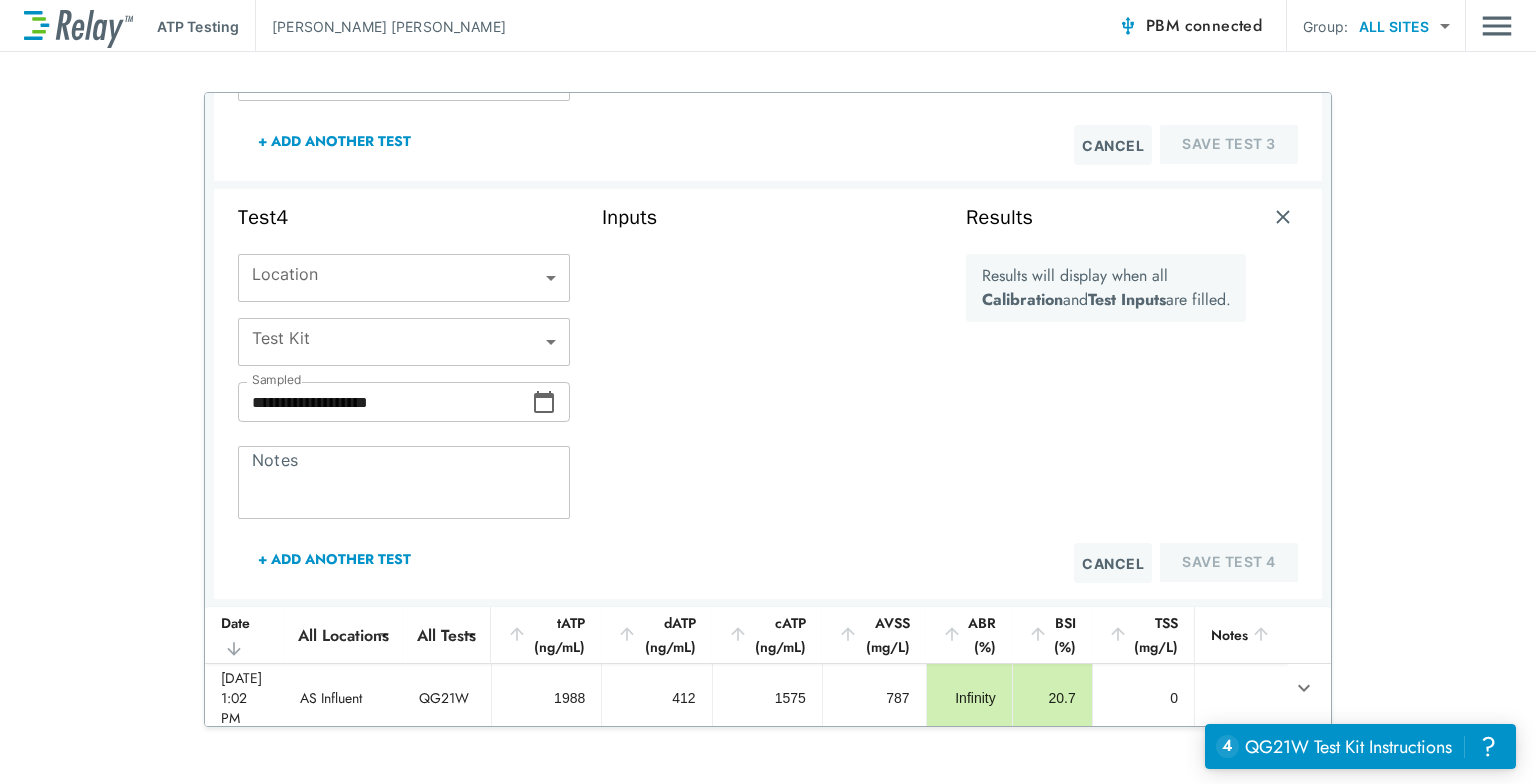 scroll, scrollTop: 1364, scrollLeft: 0, axis: vertical 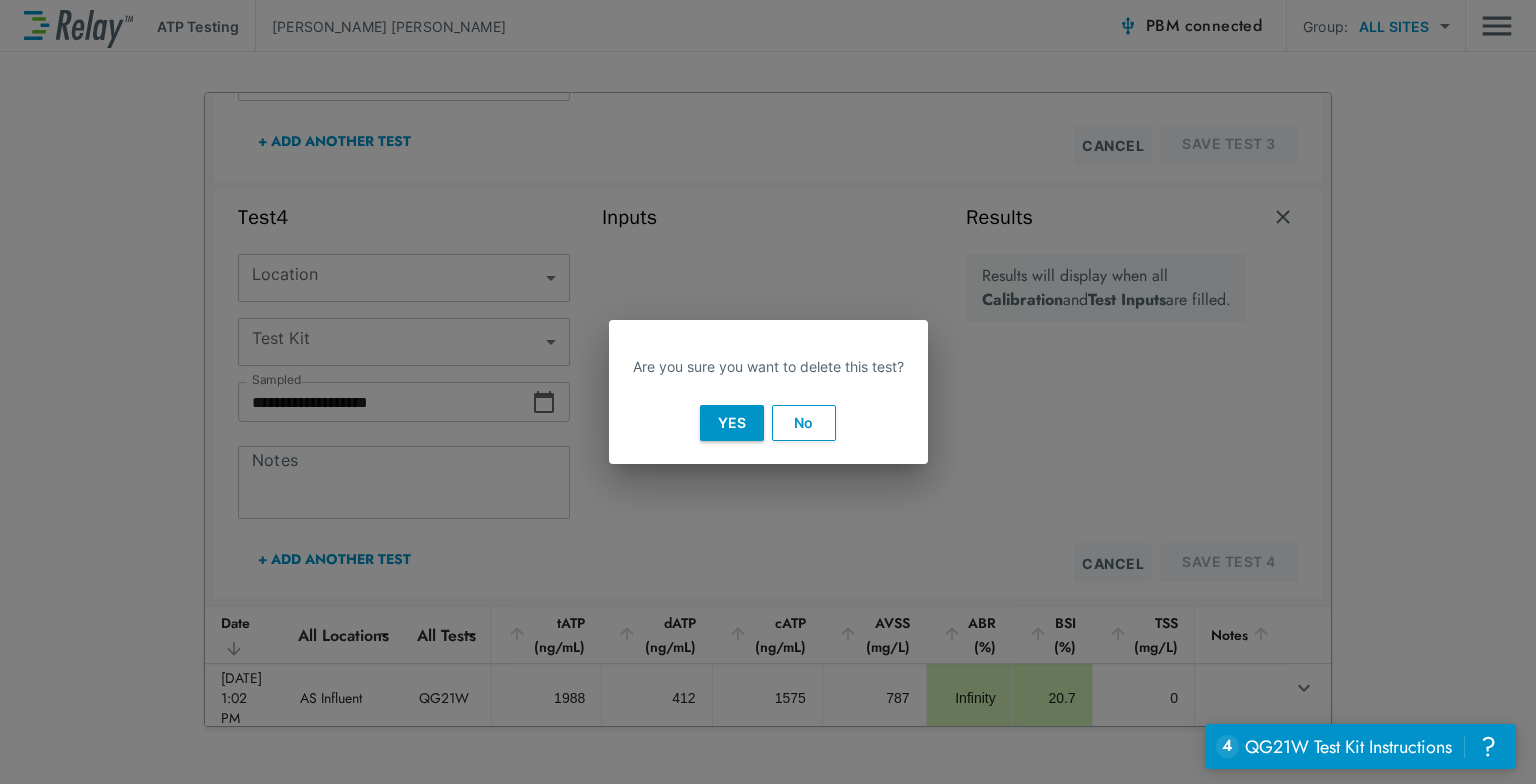 click on "Yes" at bounding box center [732, 423] 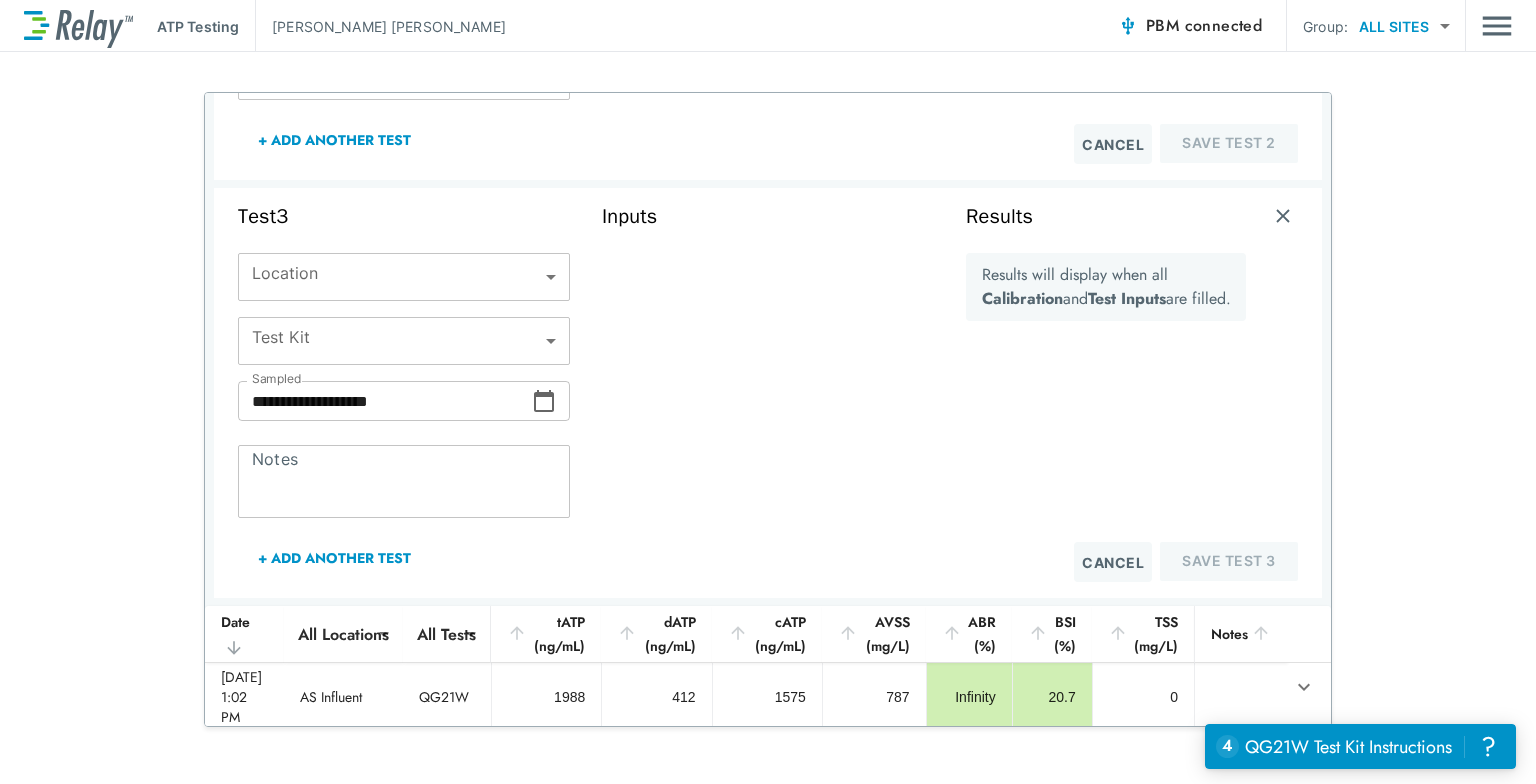 scroll, scrollTop: 775, scrollLeft: 0, axis: vertical 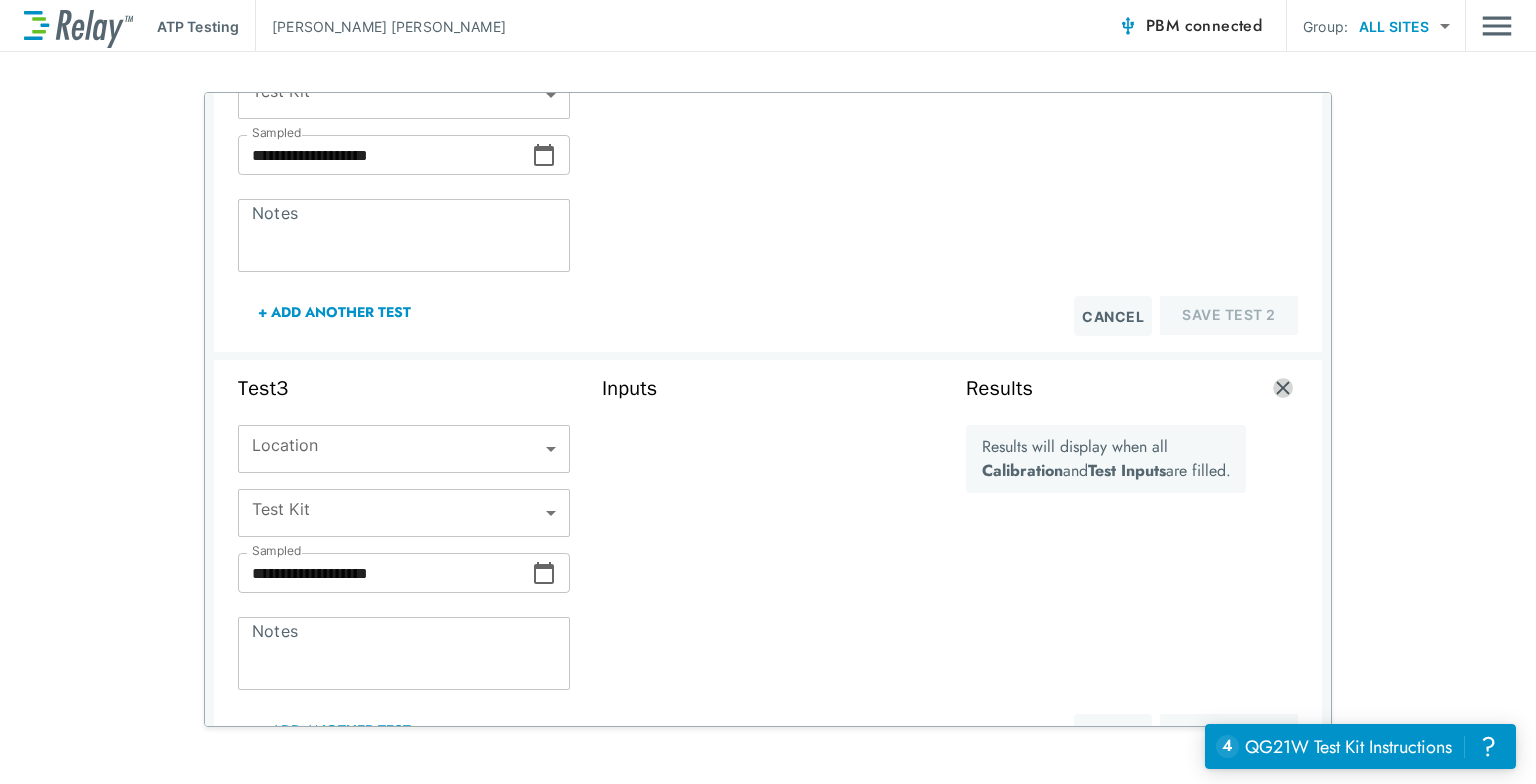 click at bounding box center [1283, 388] 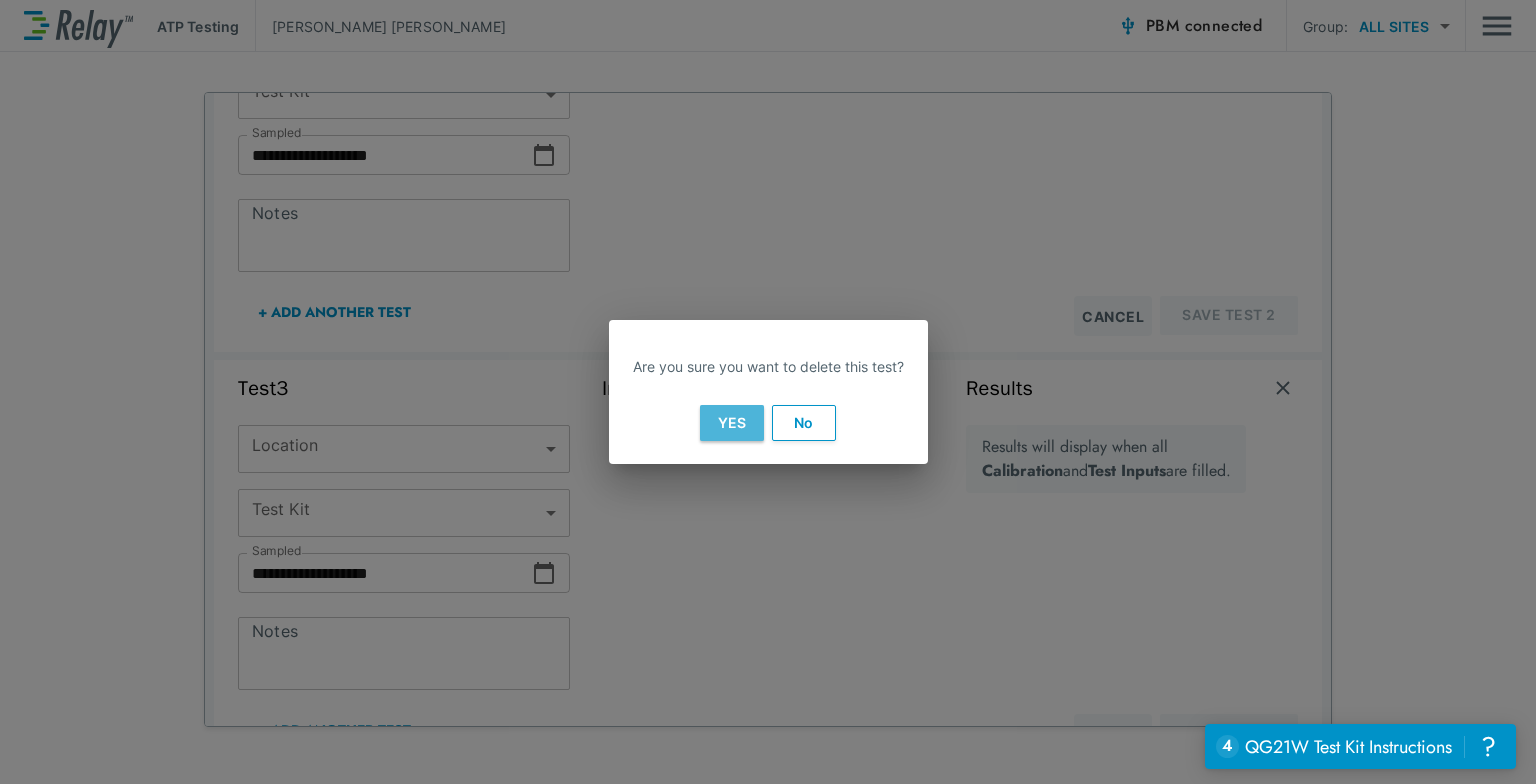 click on "Yes" at bounding box center (732, 423) 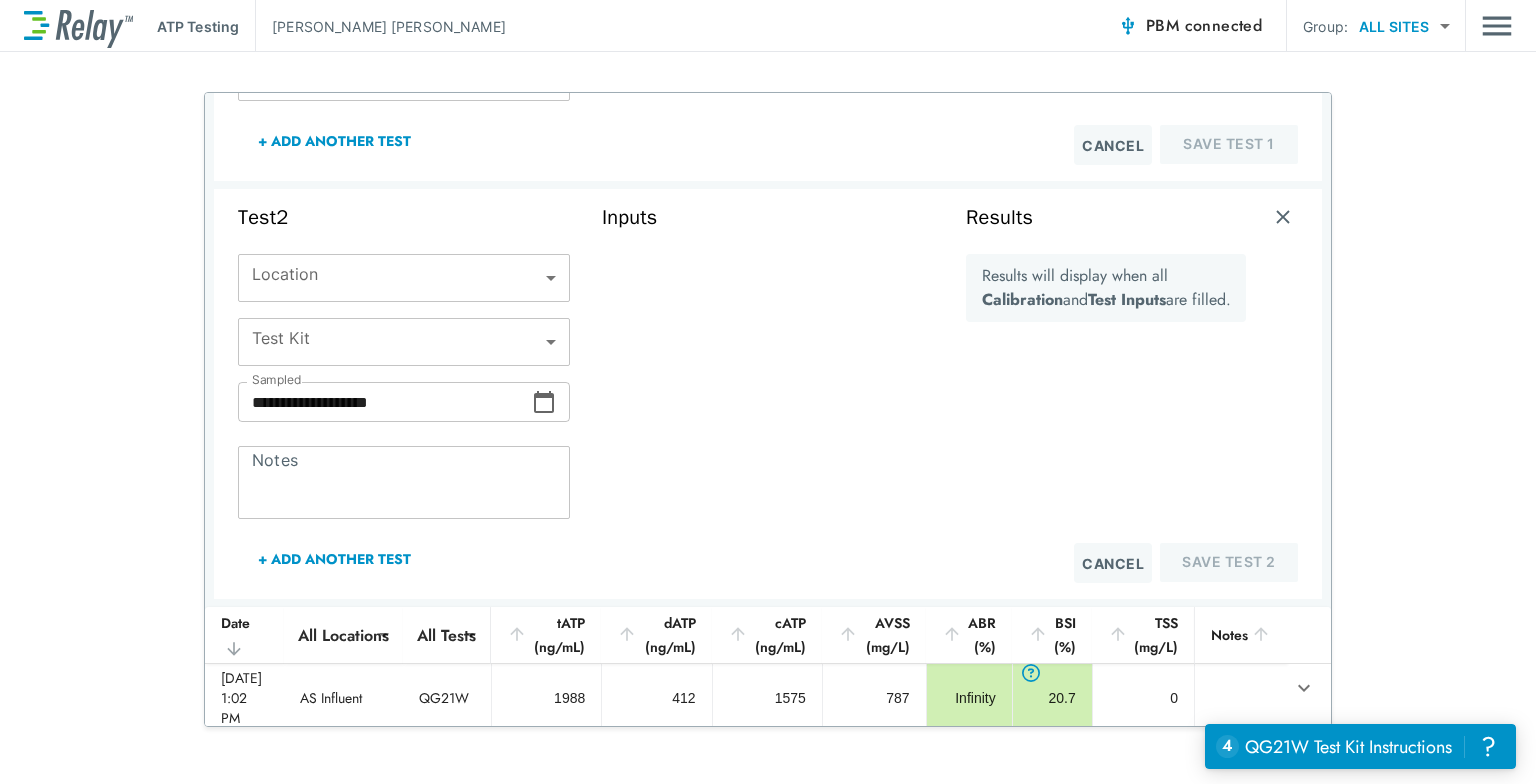 scroll, scrollTop: 0, scrollLeft: 0, axis: both 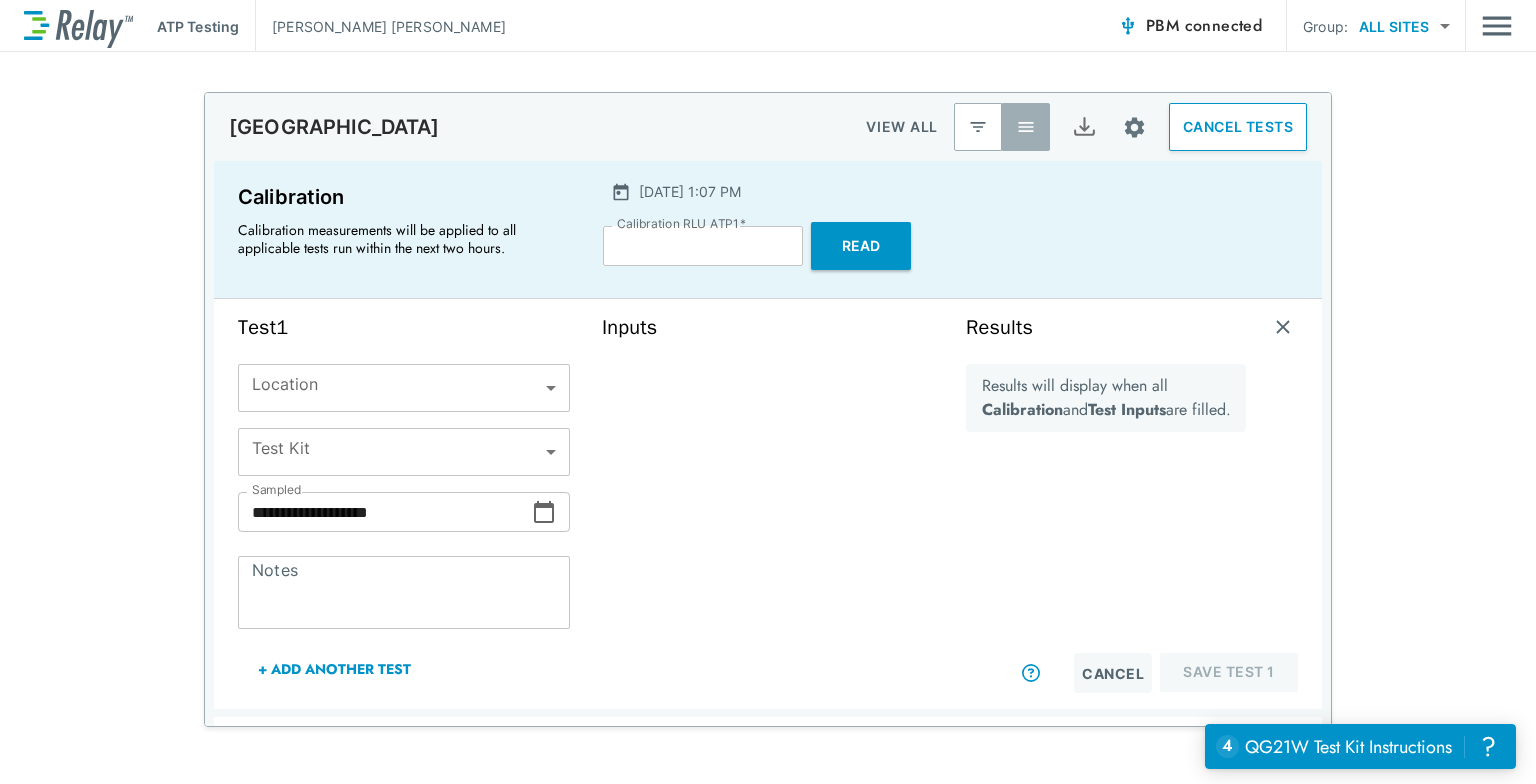 click on "**********" at bounding box center [768, 392] 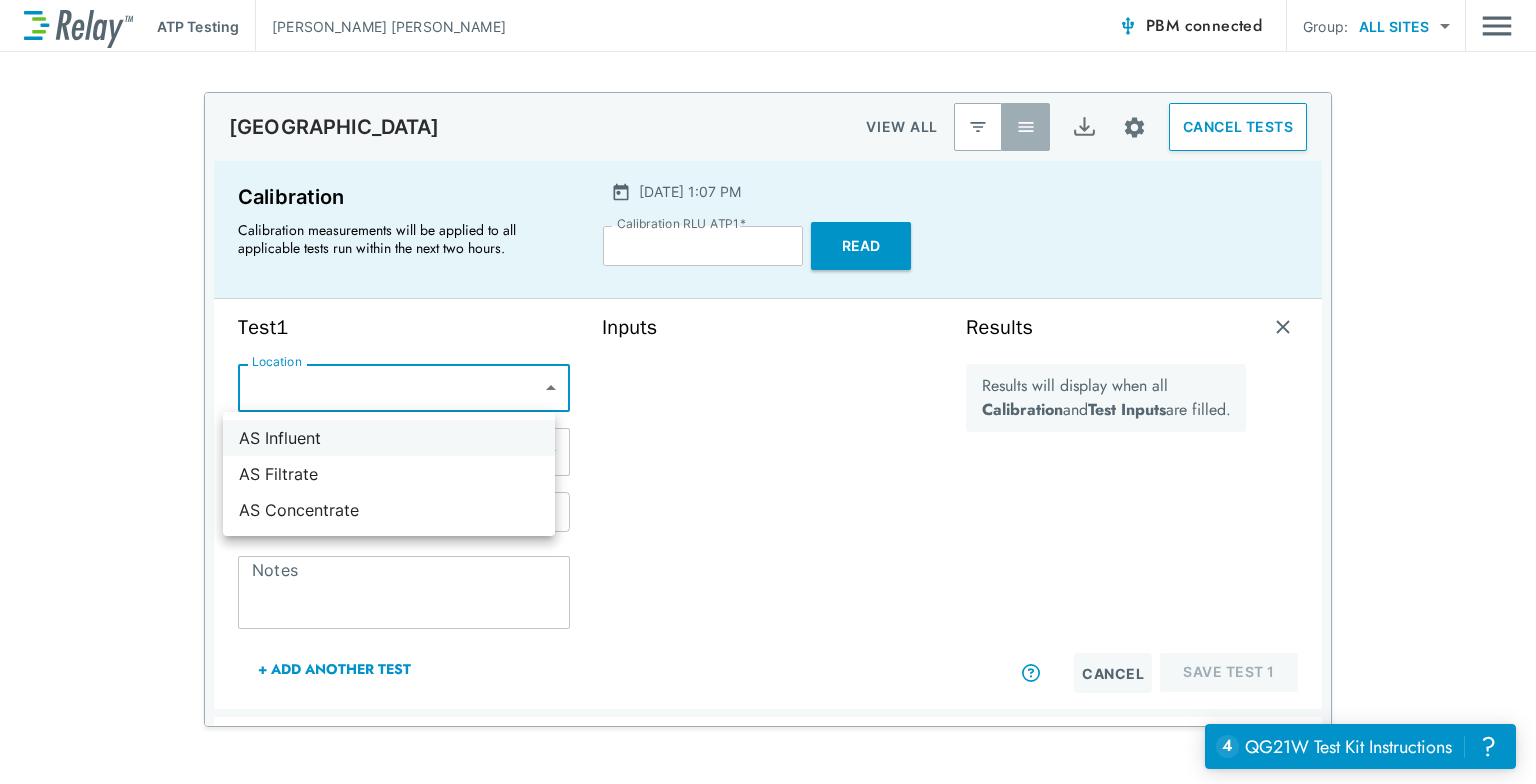 click on "AS Influent" at bounding box center [389, 438] 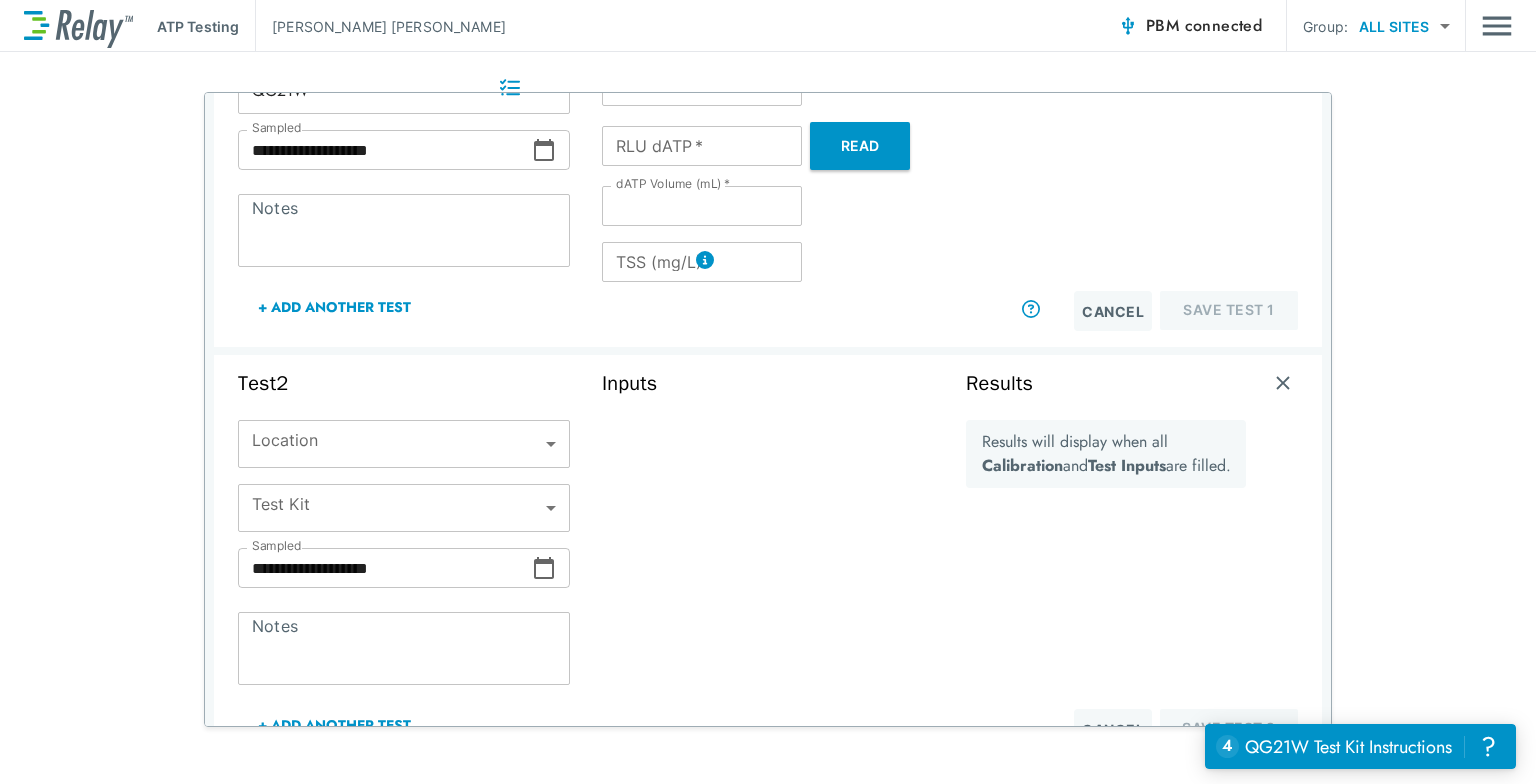 click on "**********" at bounding box center [768, 392] 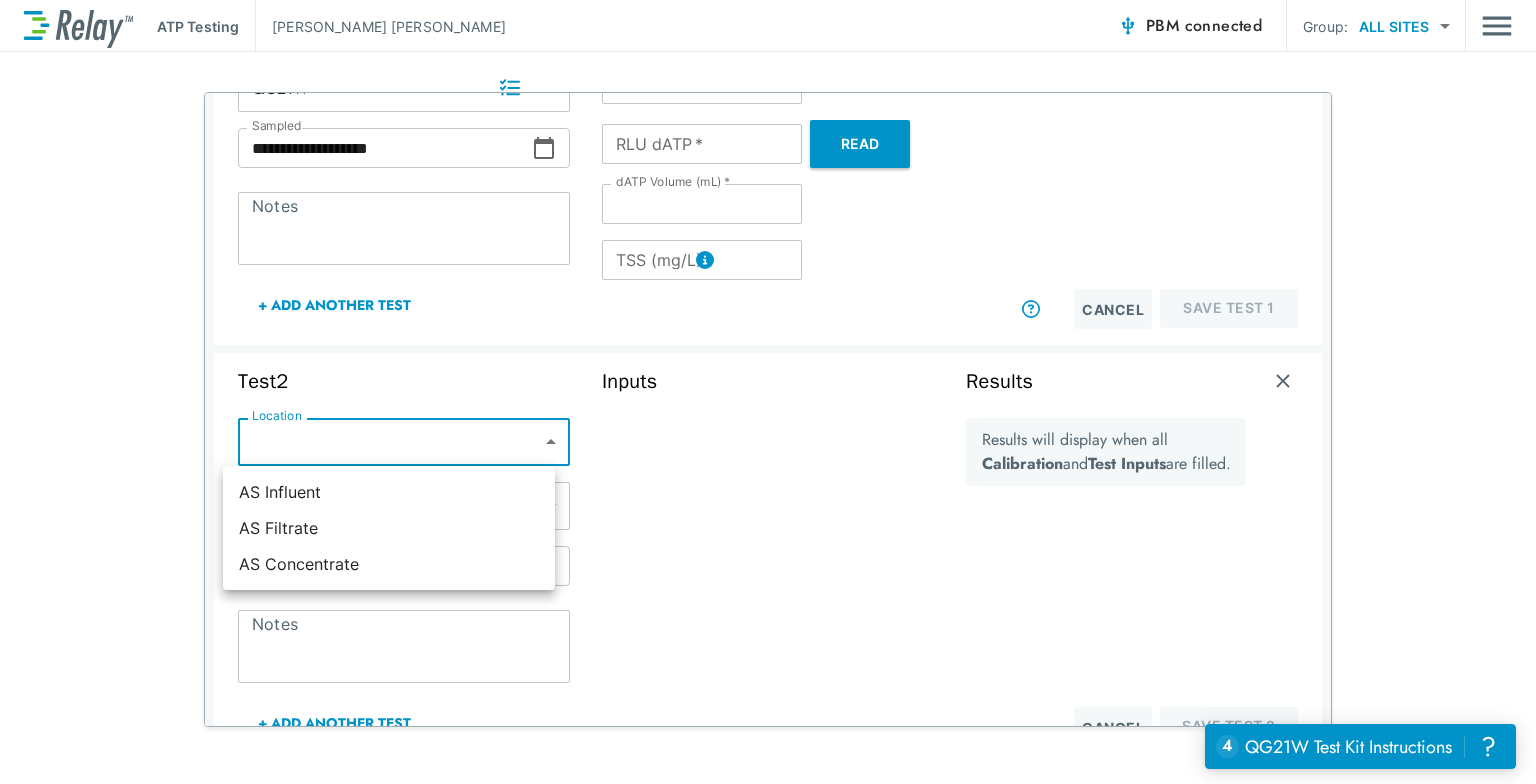 click on "AS Influent AS Filtrate AS Concentrate" at bounding box center (389, 528) 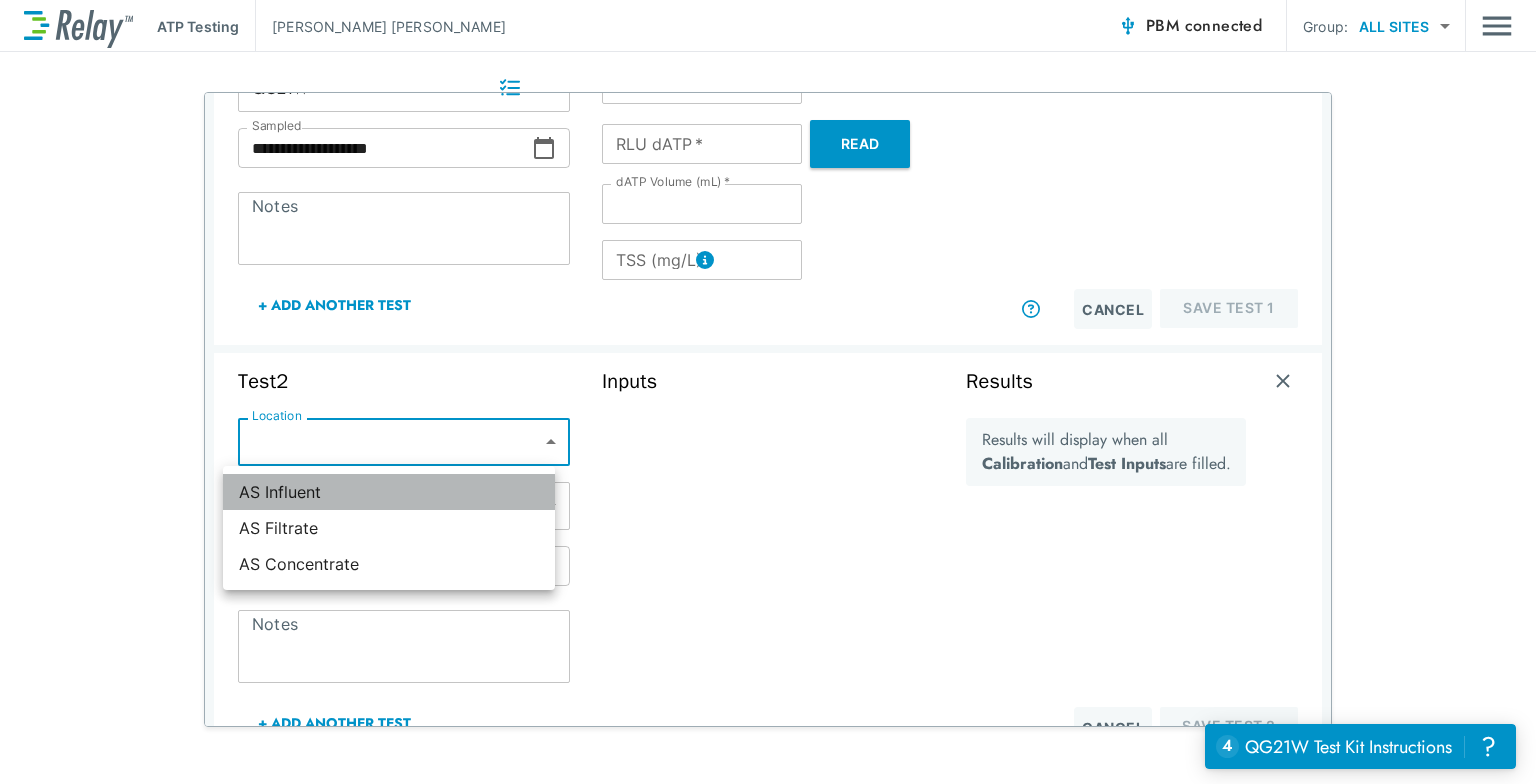click on "AS Influent" at bounding box center (389, 492) 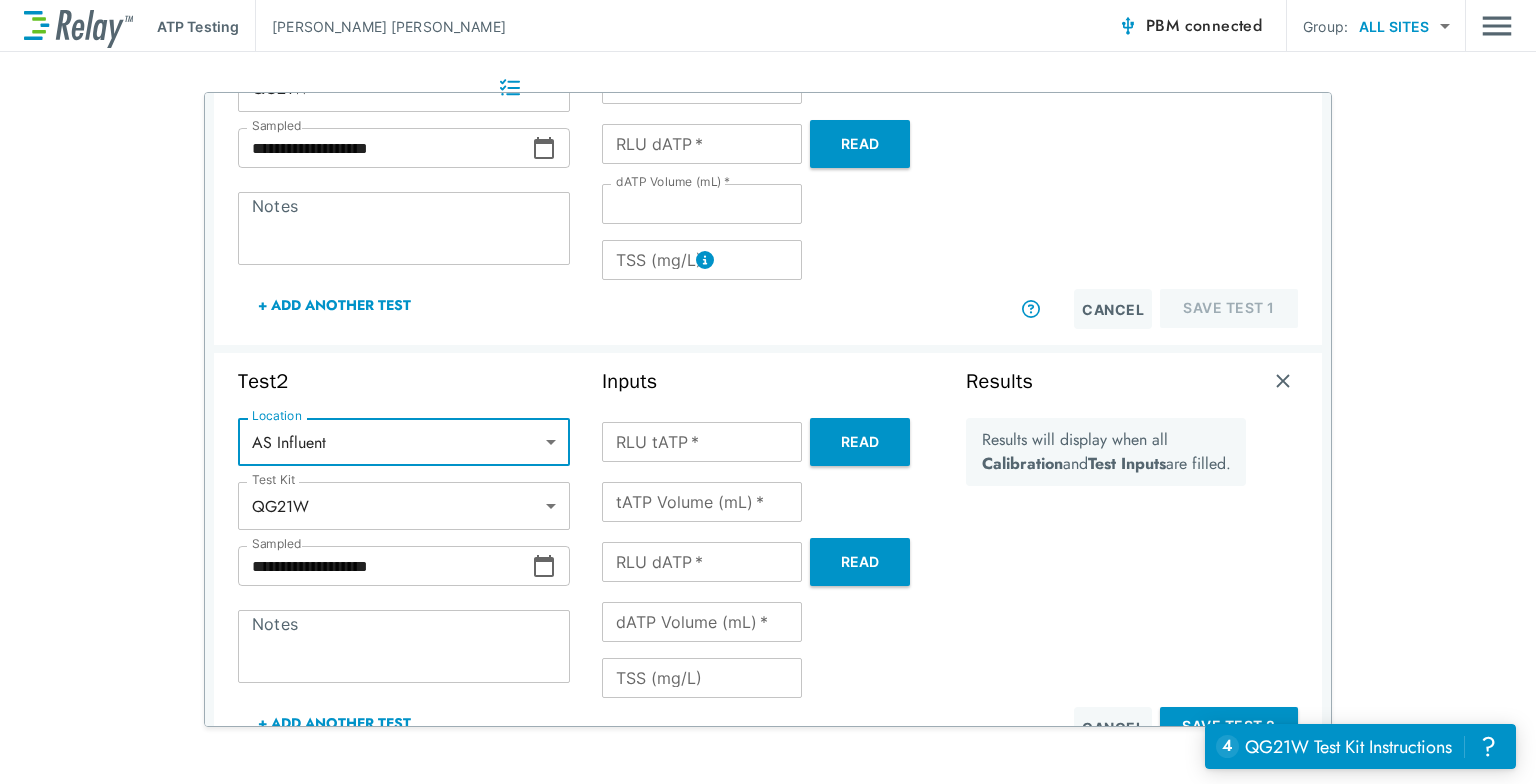 type on "*****" 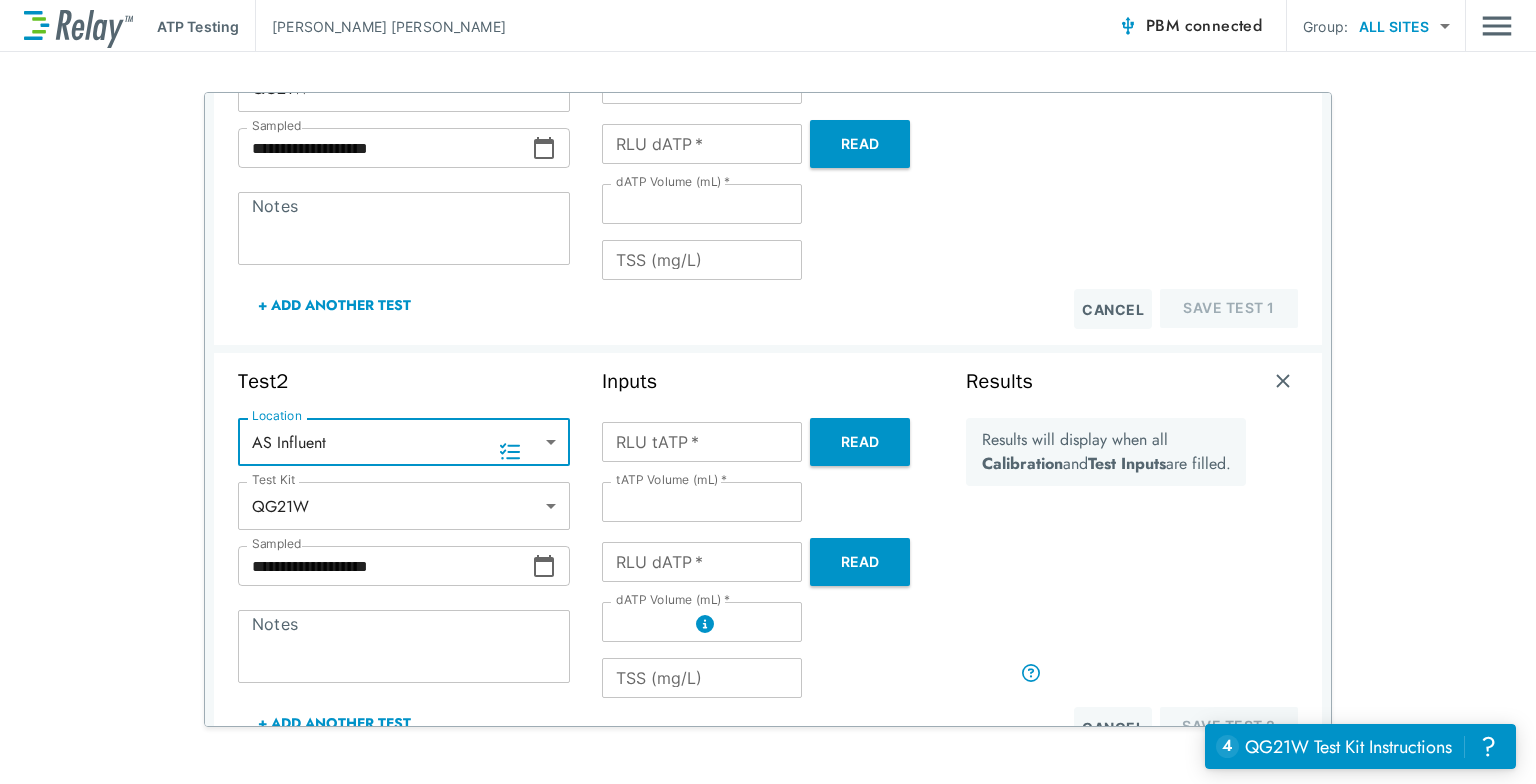 scroll, scrollTop: 0, scrollLeft: 0, axis: both 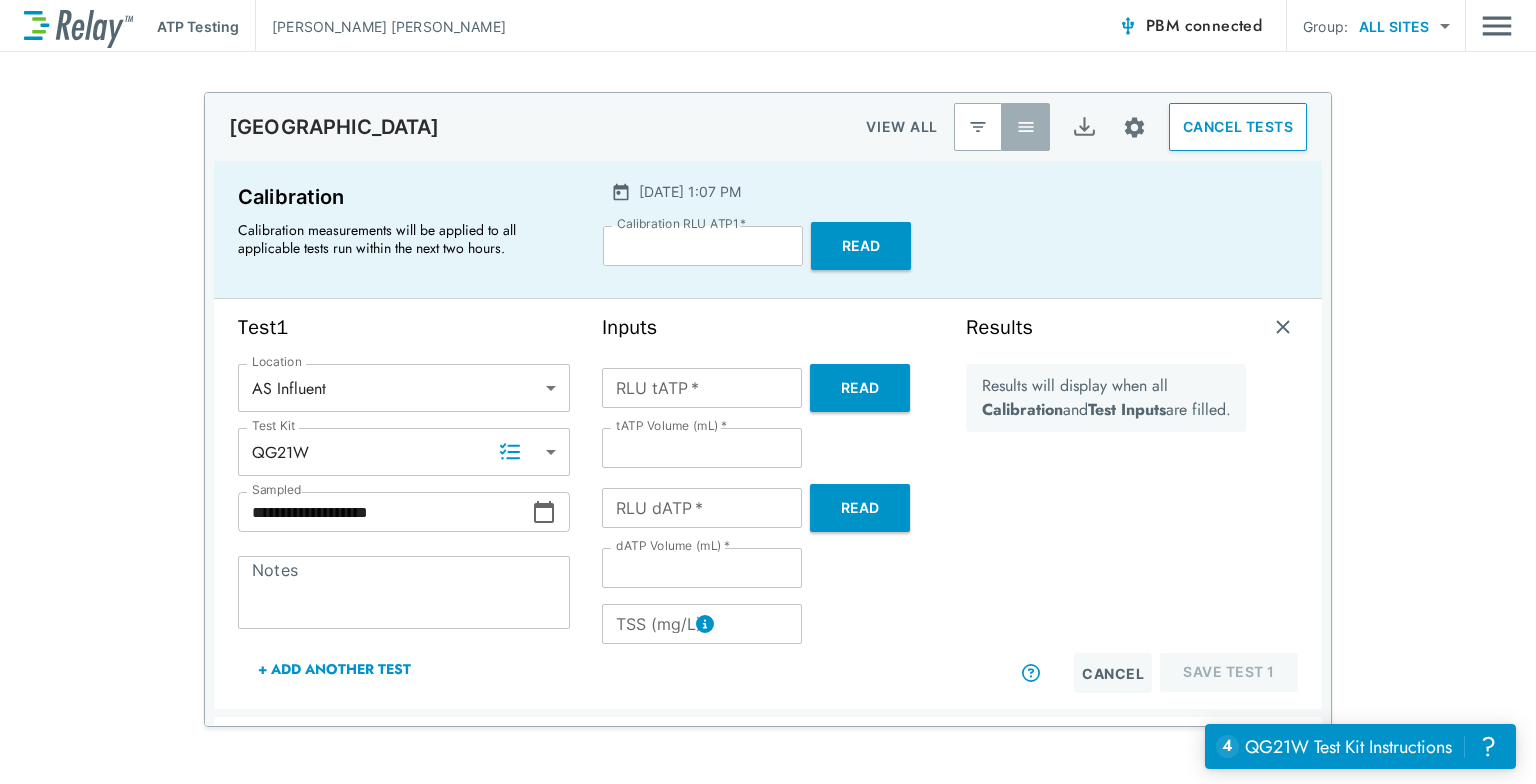 click on "Read" at bounding box center (860, 388) 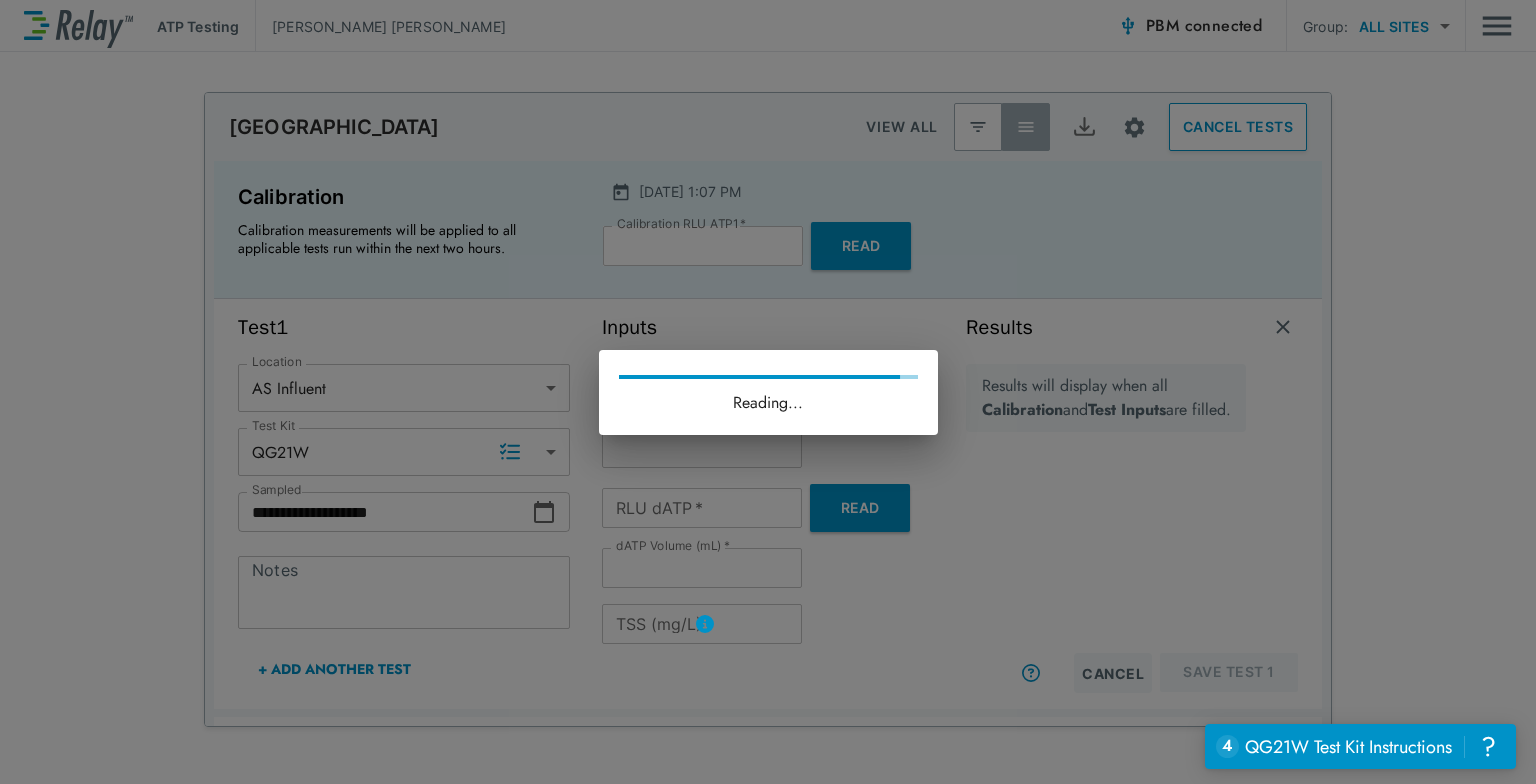 type on "******" 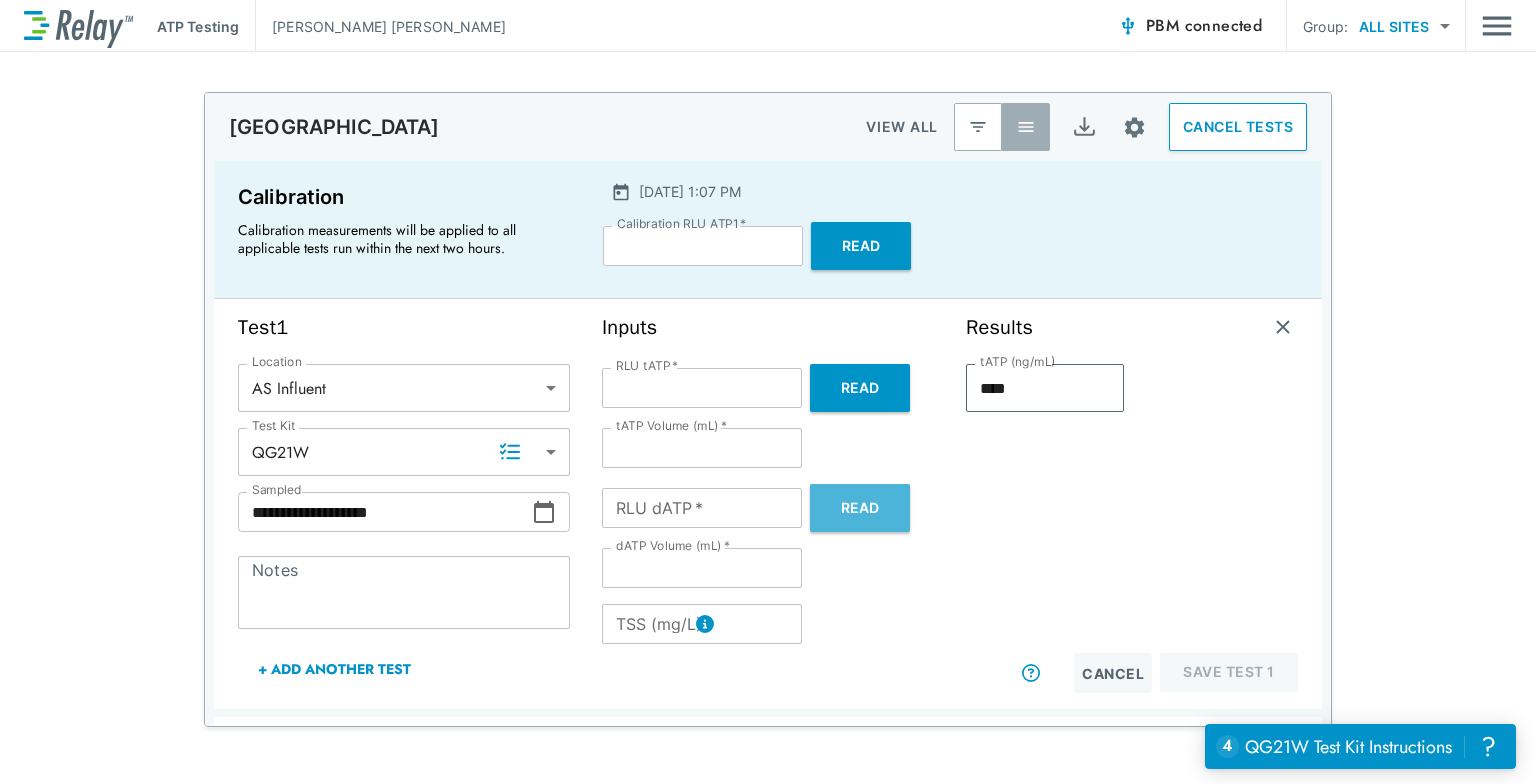 click on "Read" at bounding box center [860, 508] 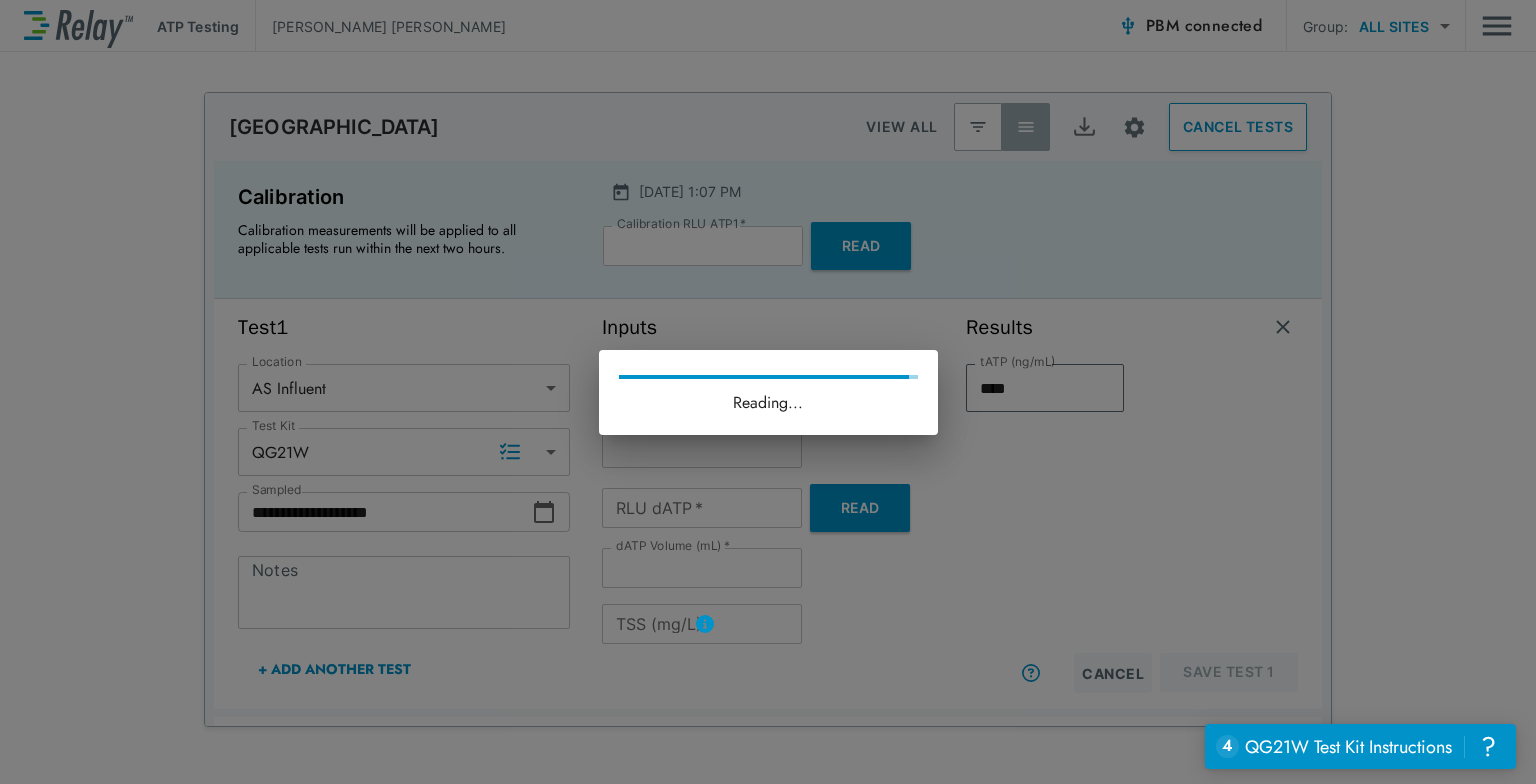 type on "****" 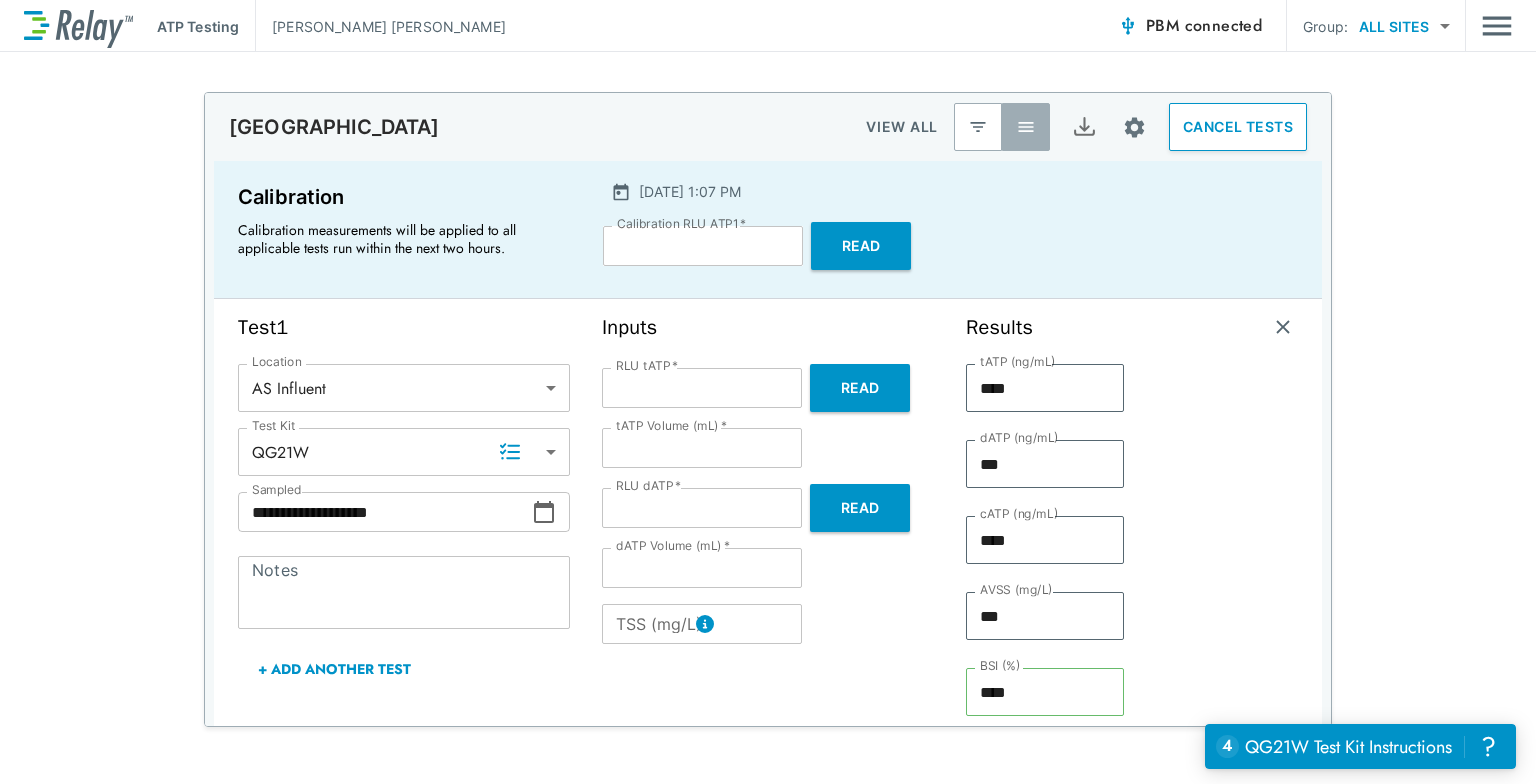 click on "TSS (mg/L)" at bounding box center [702, 624] 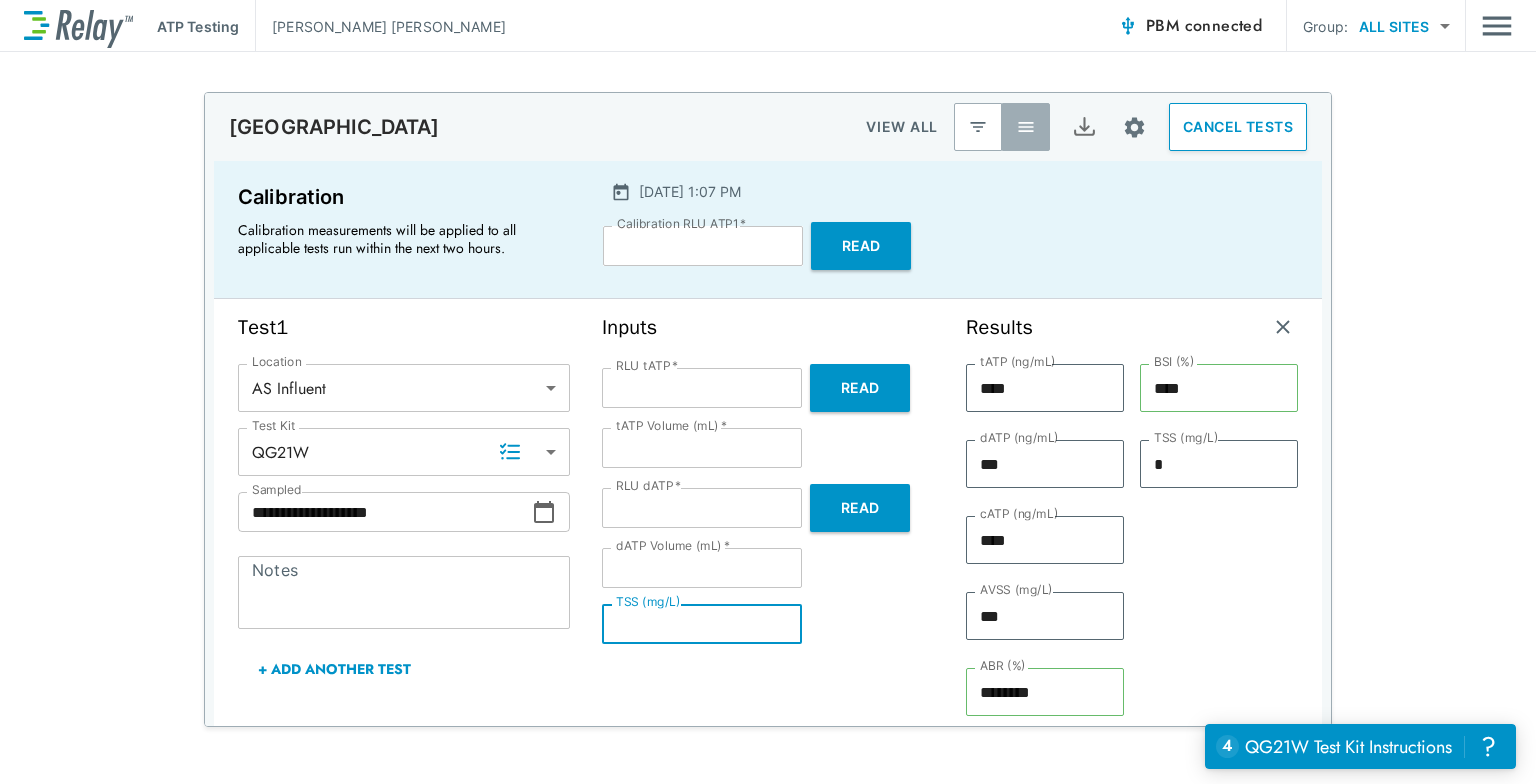 type on "*" 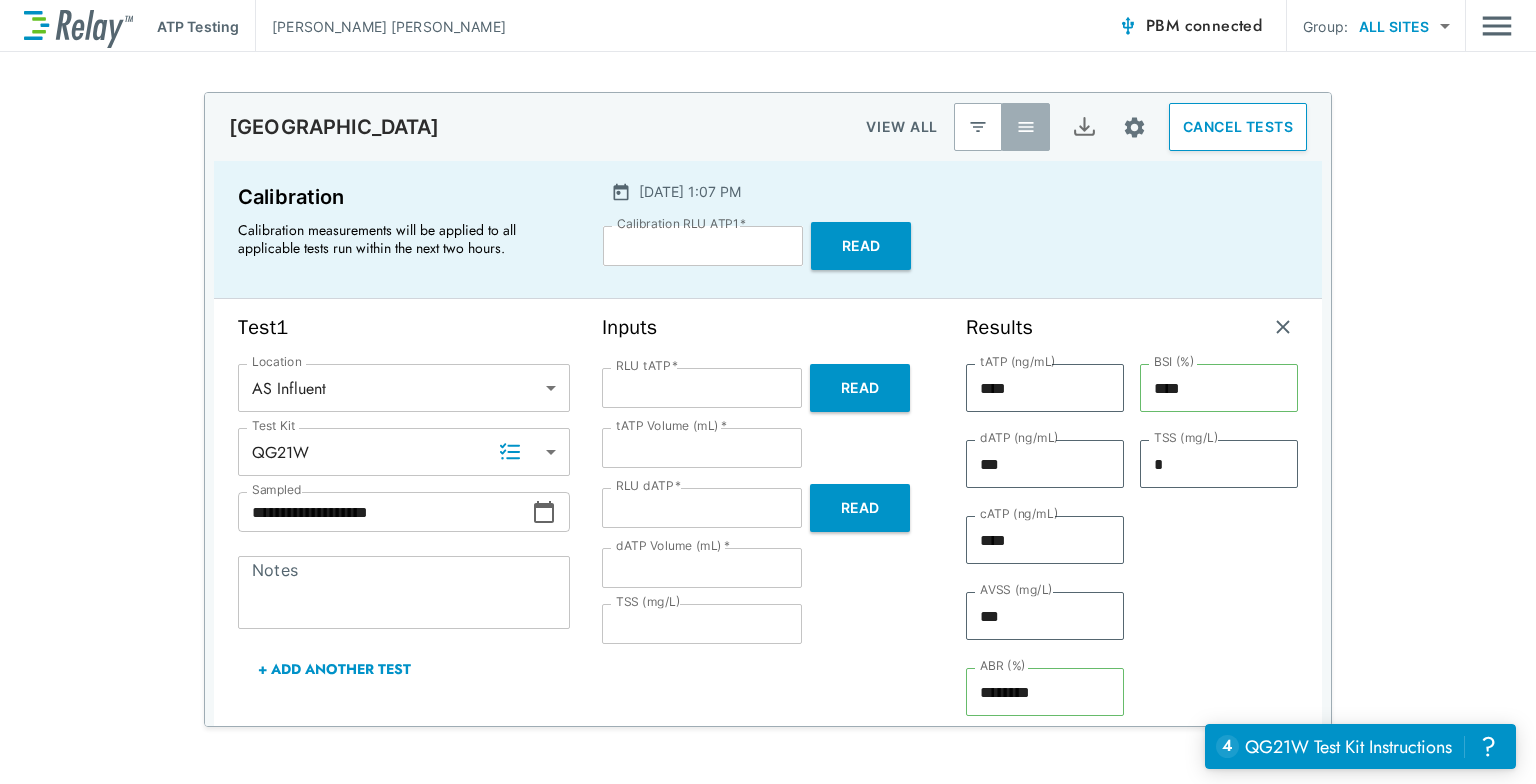 click on "Inputs RLU tATP   * ****** RLU tATP   * Read tATP Volume (mL)   * * tATP Volume (mL)   * RLU dATP   * **** RLU dATP   * Read dATP Volume (mL)   * *** dATP Volume (mL)   * TSS (mg/L) * TSS (mg/L)" at bounding box center [768, 549] 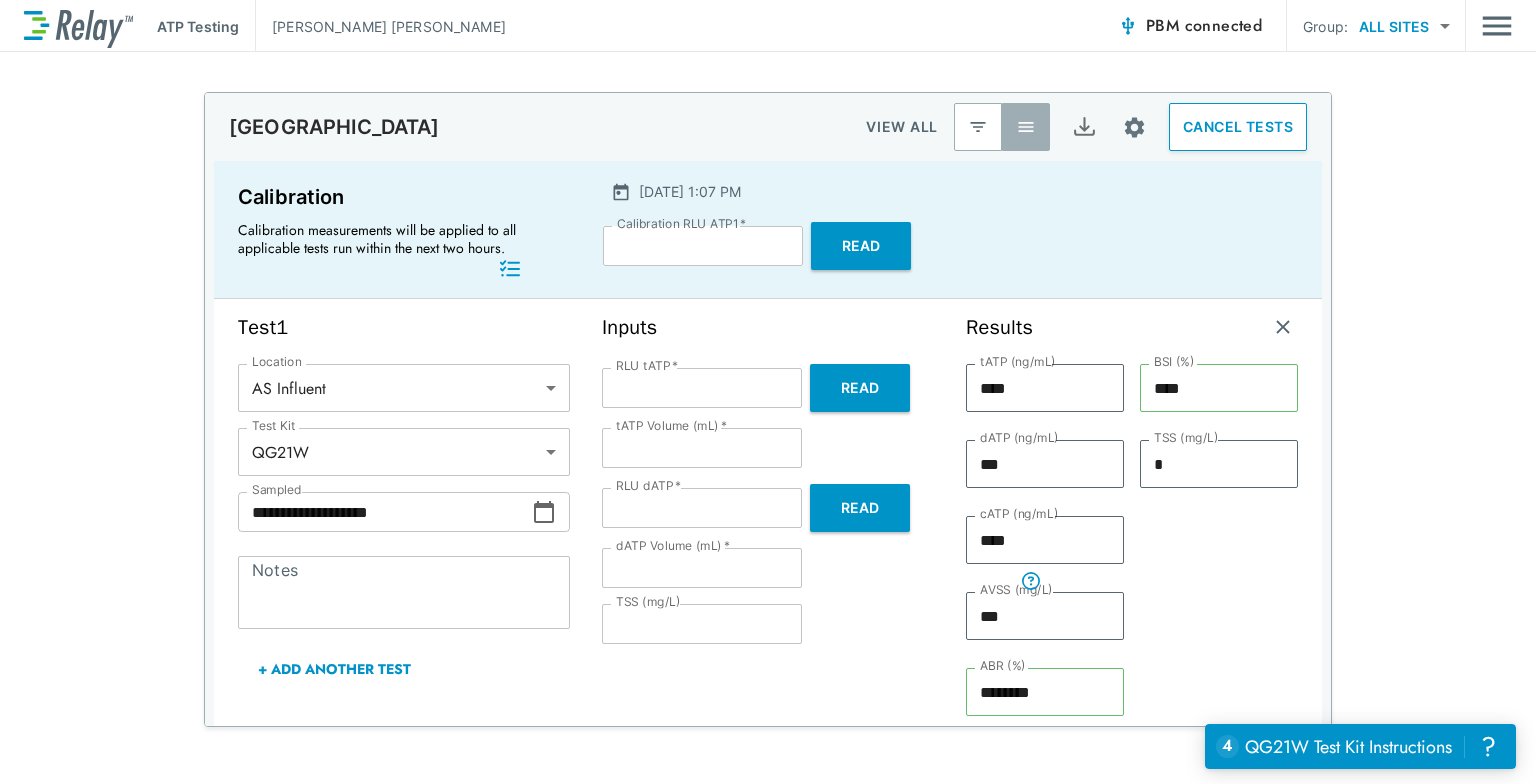 scroll, scrollTop: 194, scrollLeft: 0, axis: vertical 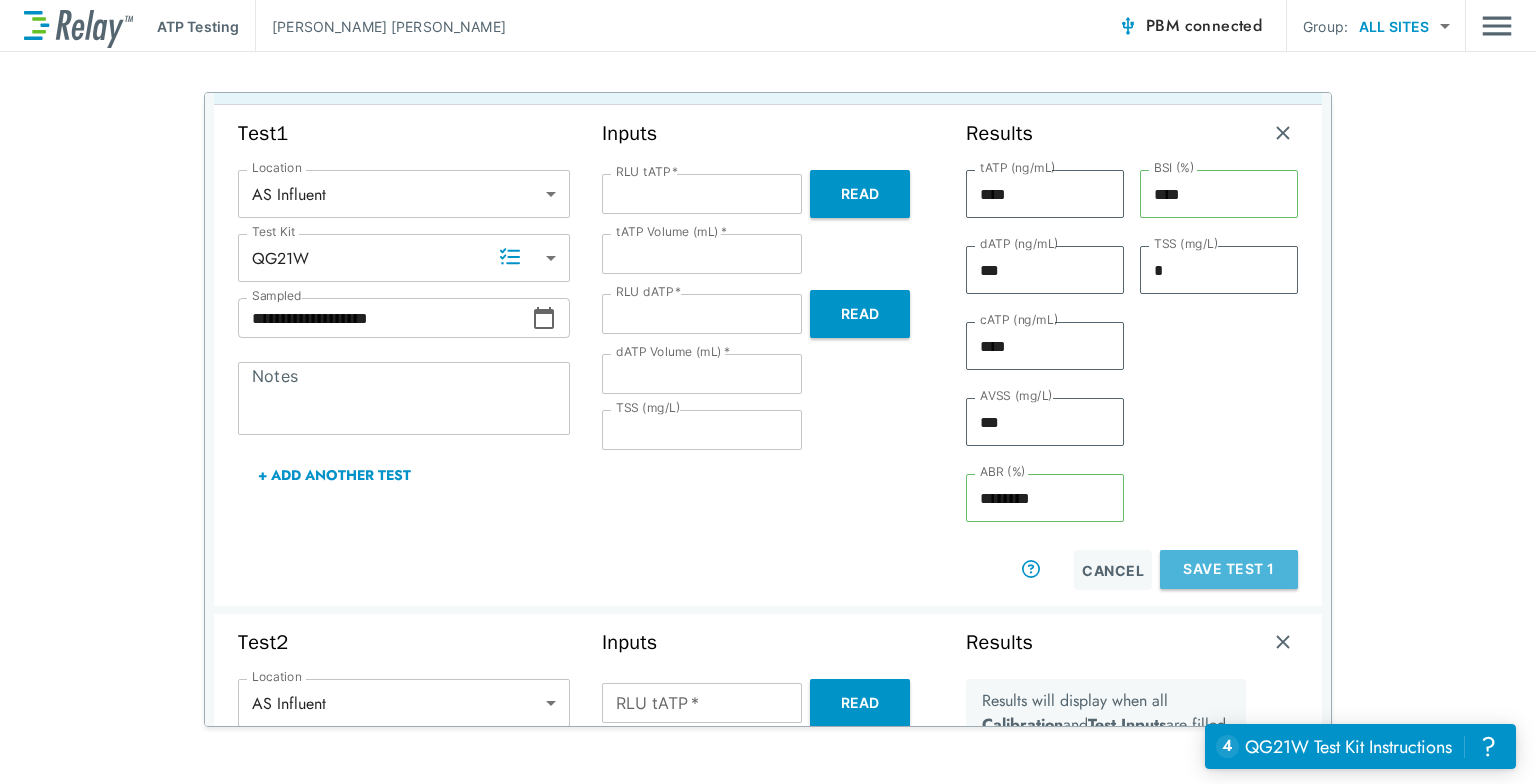 click on "Save Test 1" at bounding box center (1229, 569) 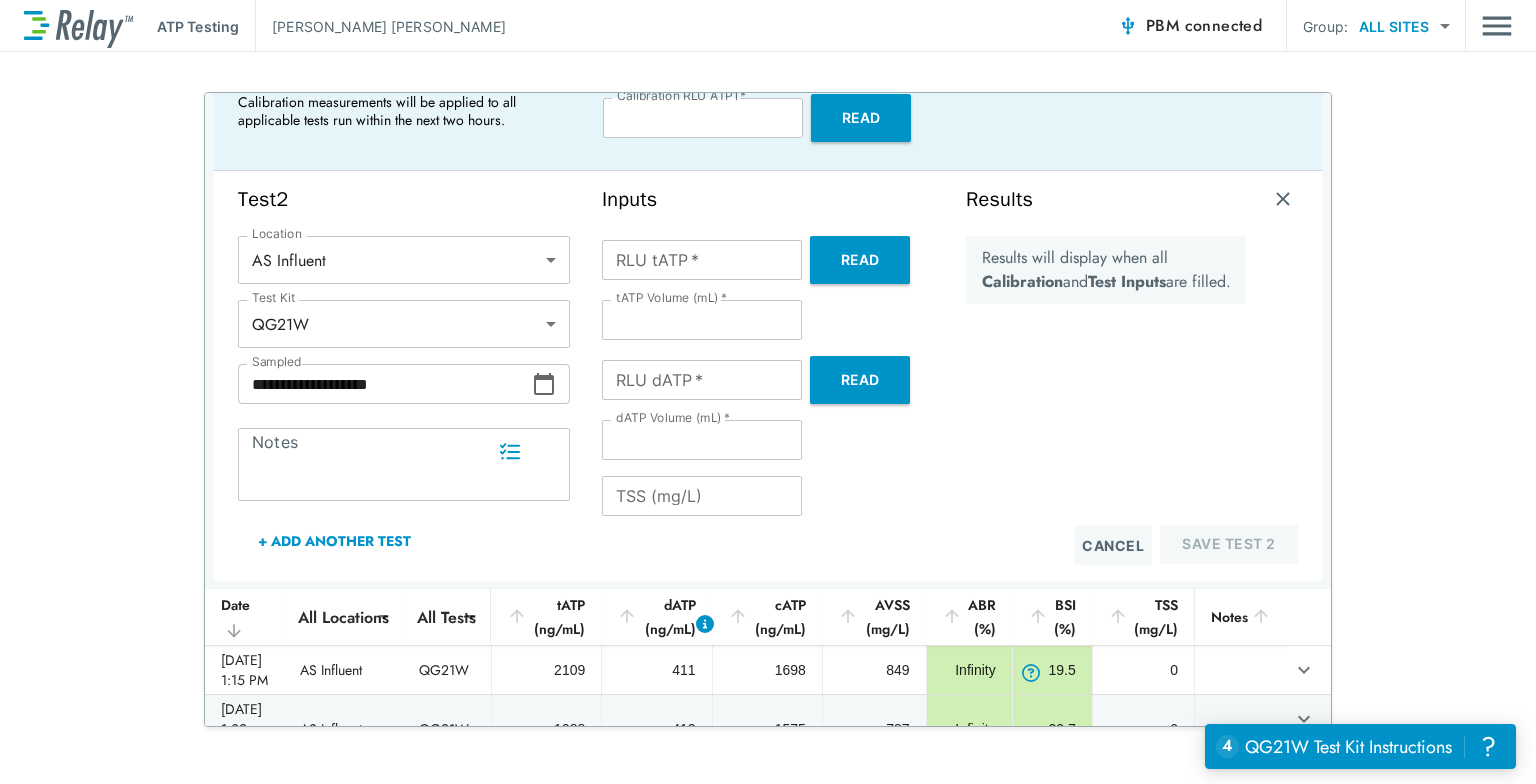 scroll, scrollTop: 0, scrollLeft: 0, axis: both 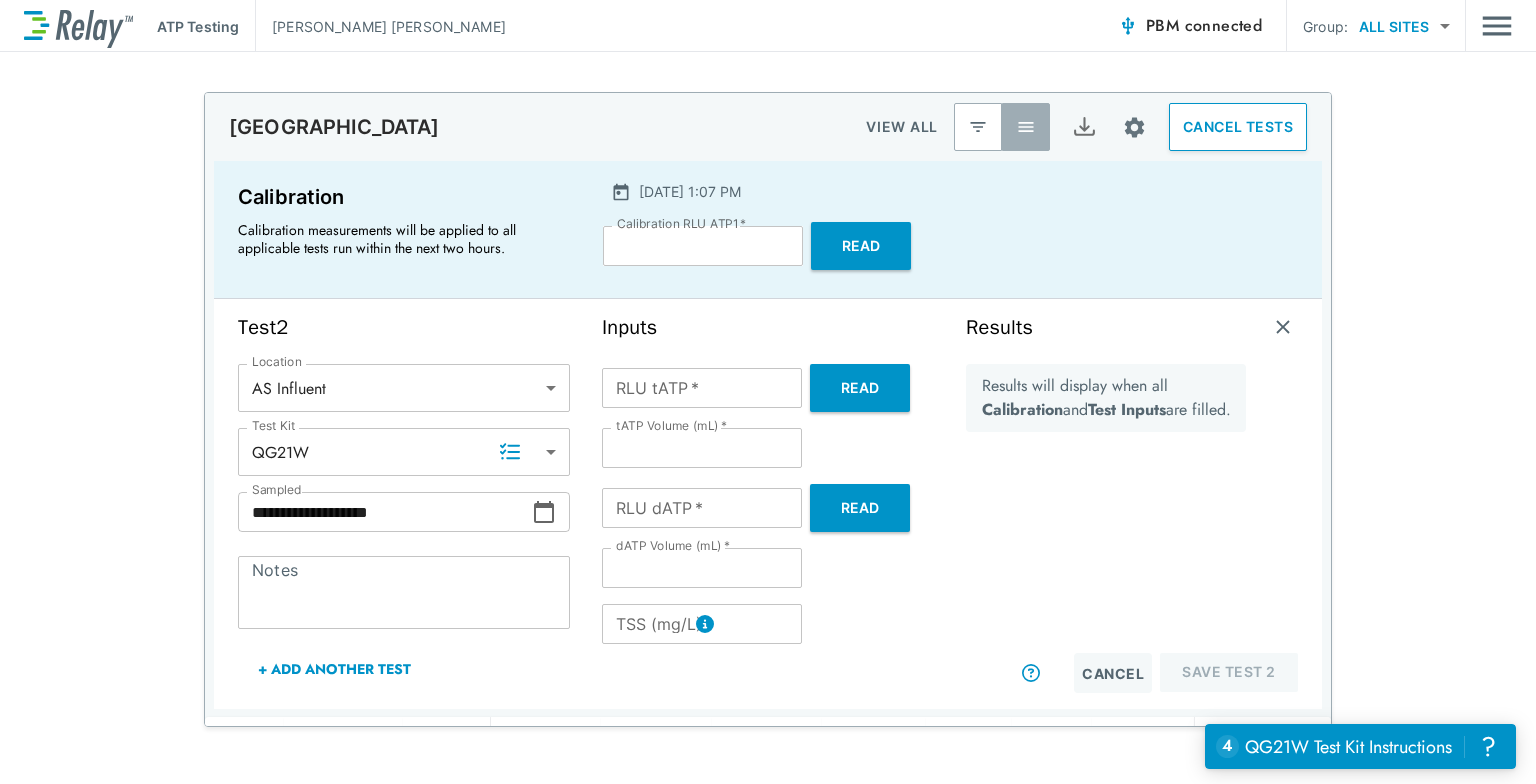 click on "Read" at bounding box center (860, 388) 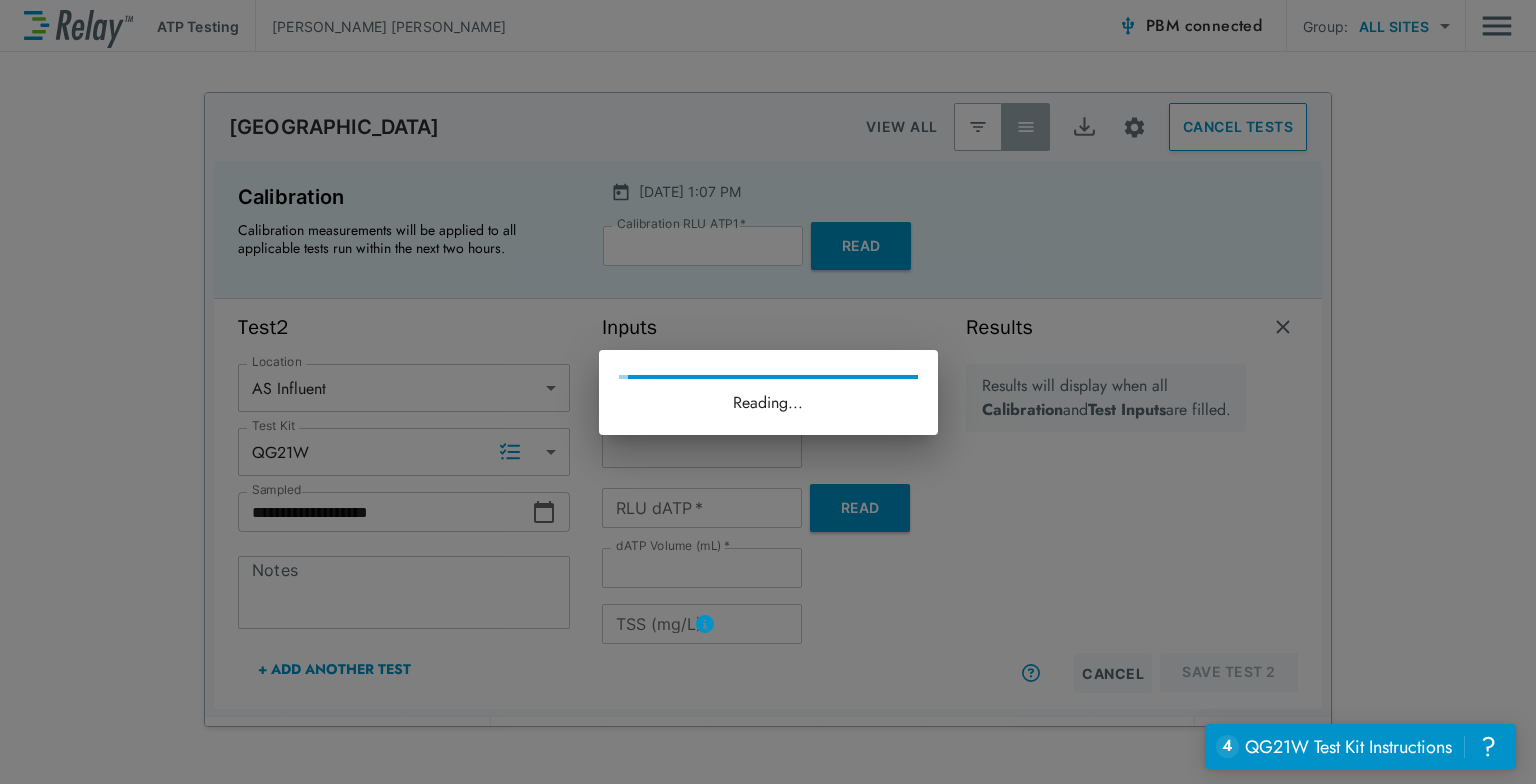 type on "******" 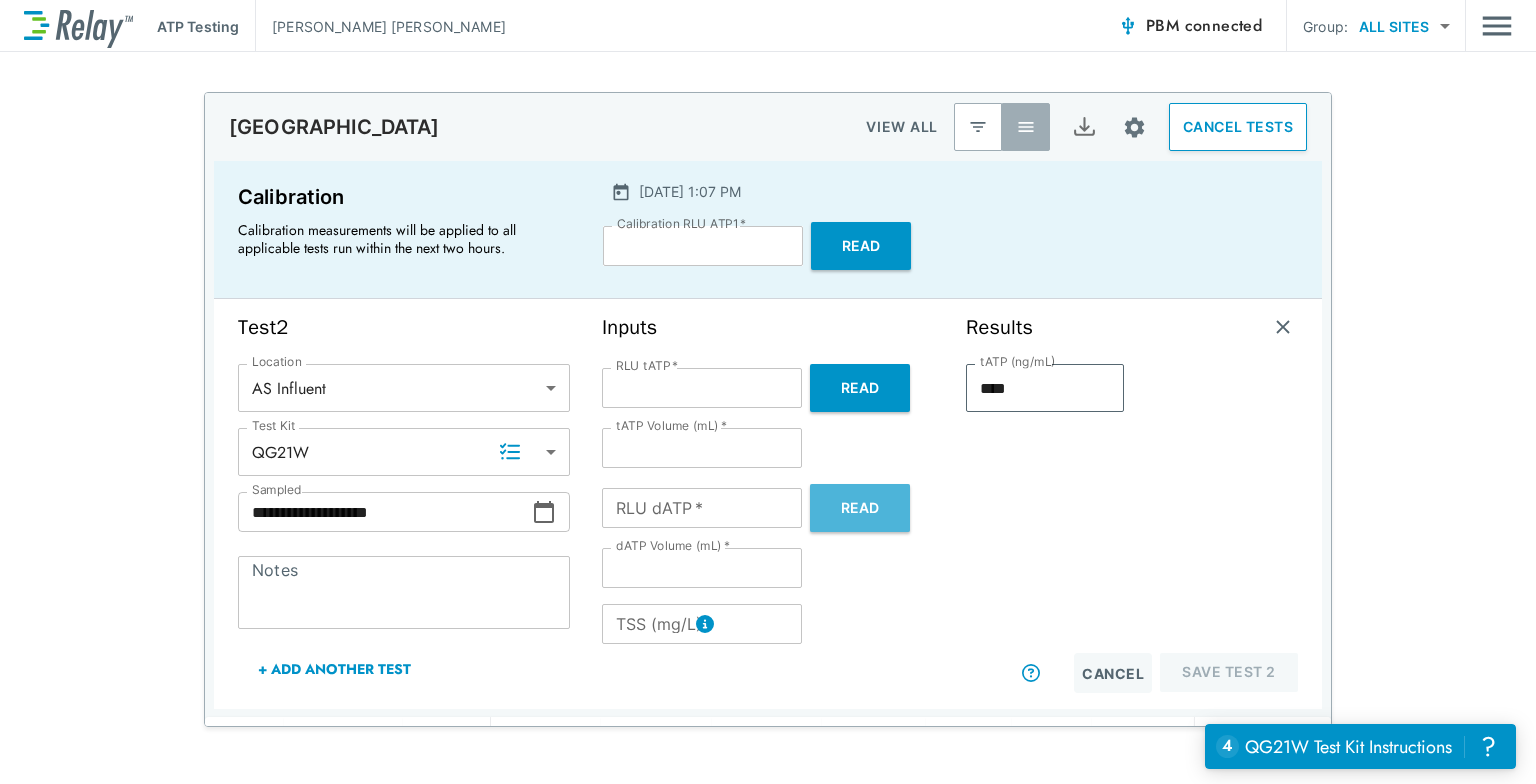 click on "Read" at bounding box center (860, 508) 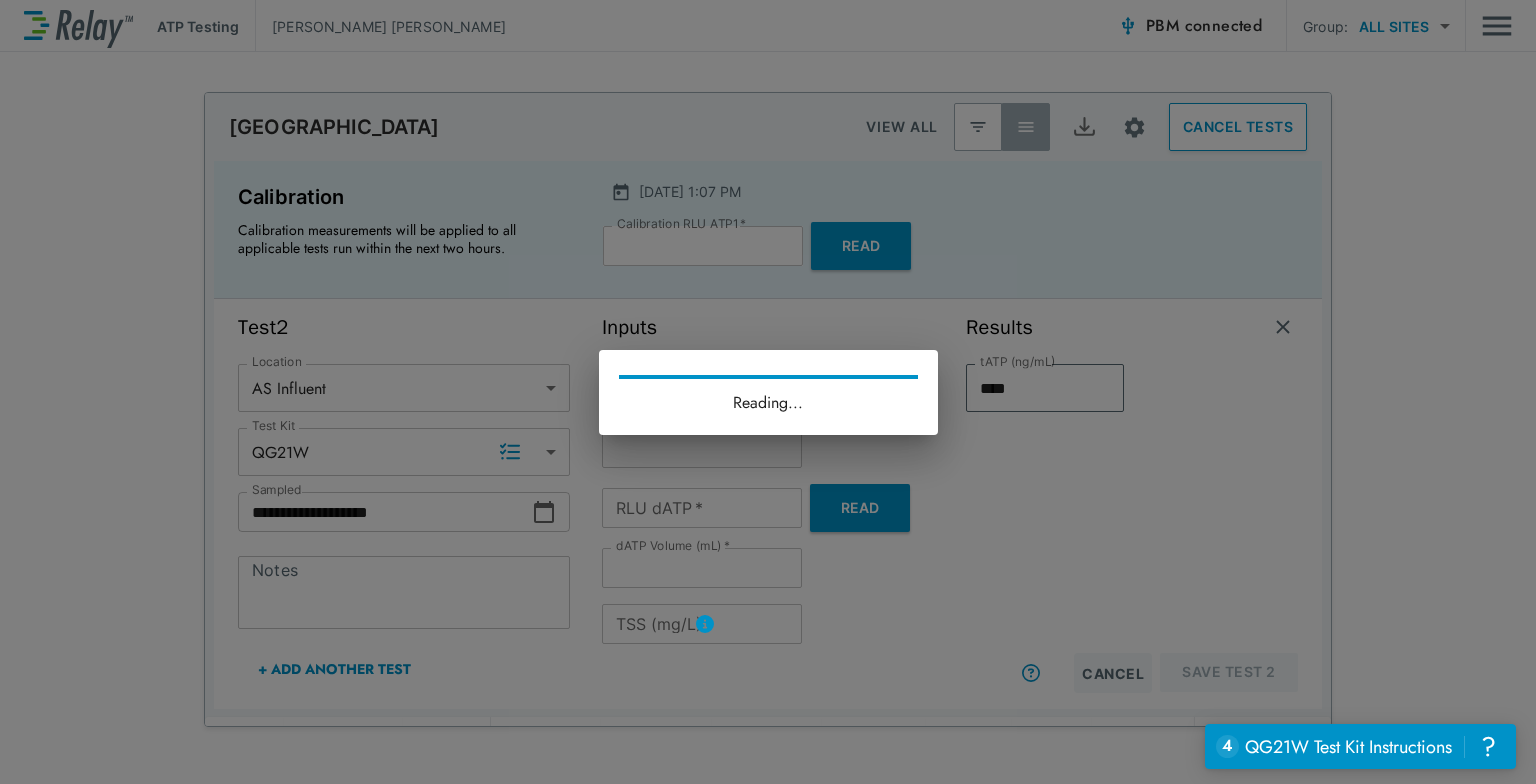 type on "****" 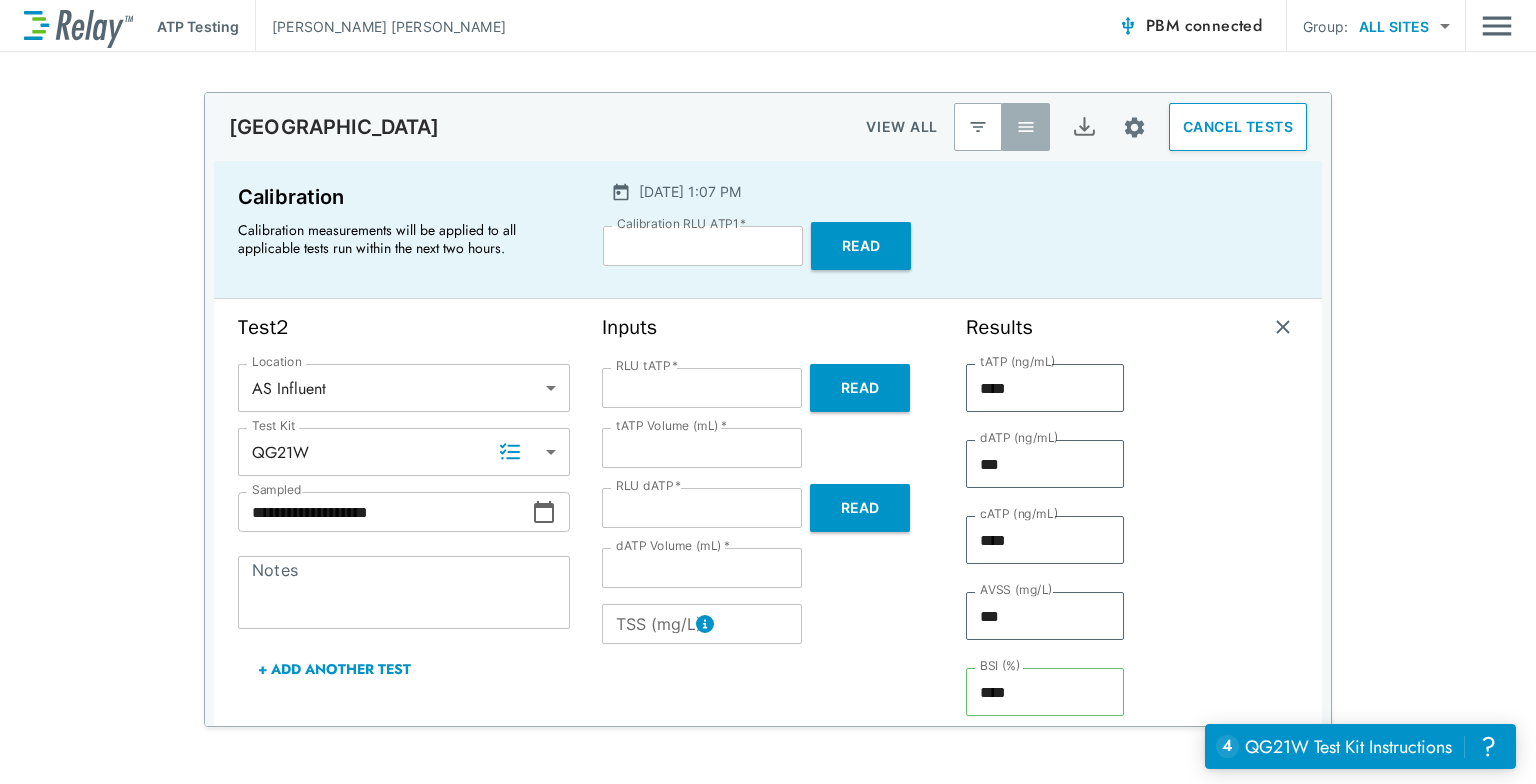 click on "TSS (mg/L)" at bounding box center (702, 624) 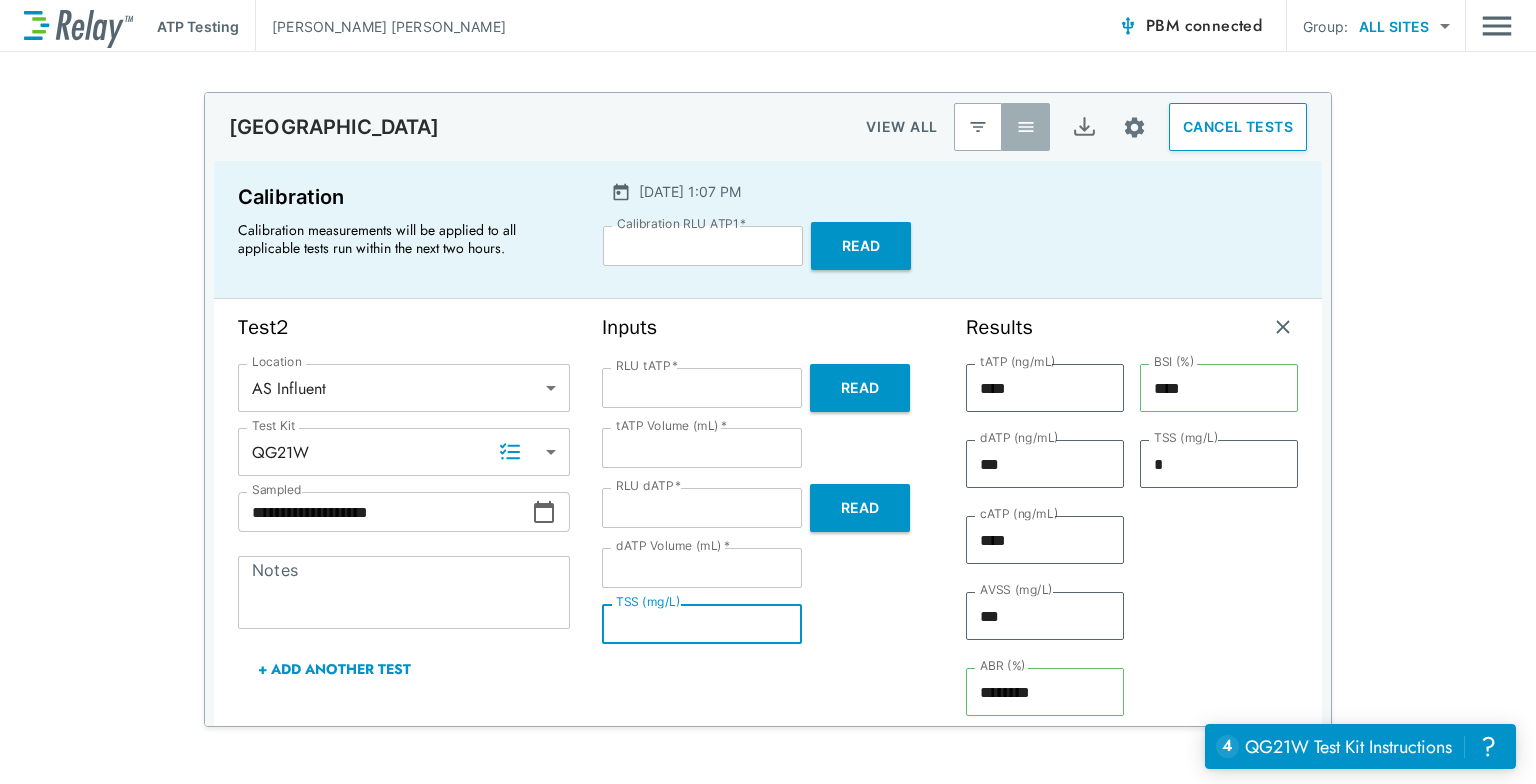 type on "*" 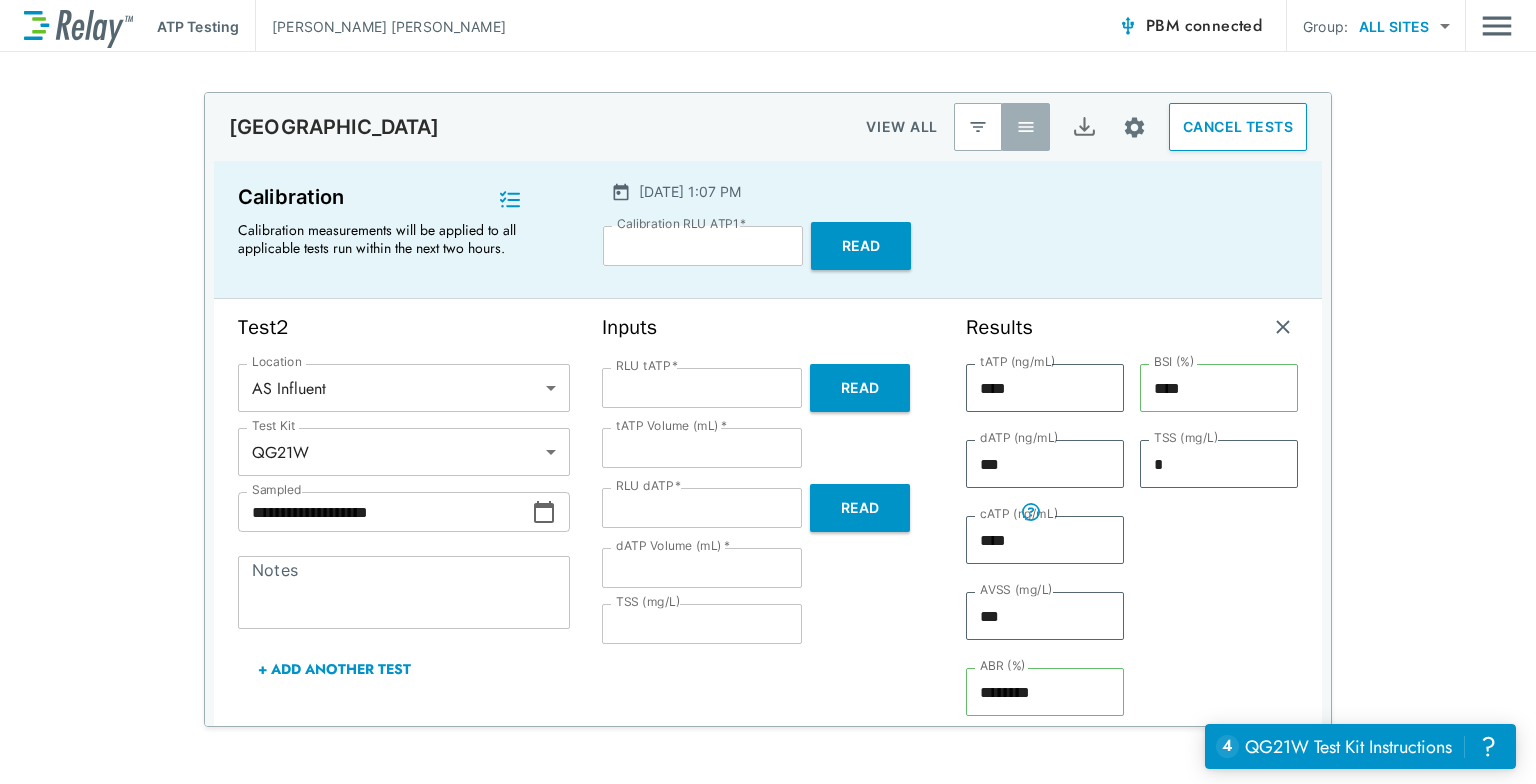 scroll, scrollTop: 251, scrollLeft: 0, axis: vertical 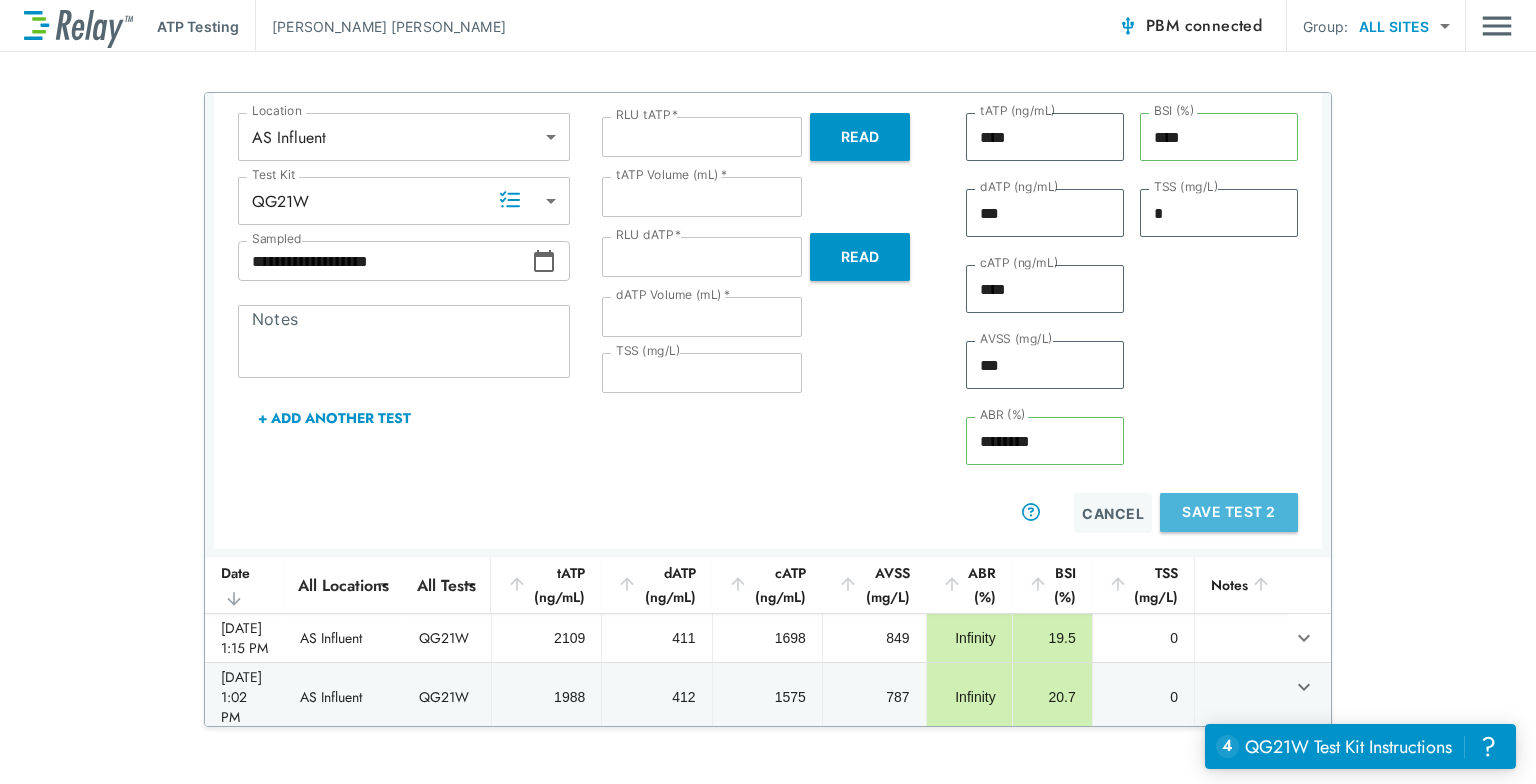 click on "Save Test 2" at bounding box center [1229, 512] 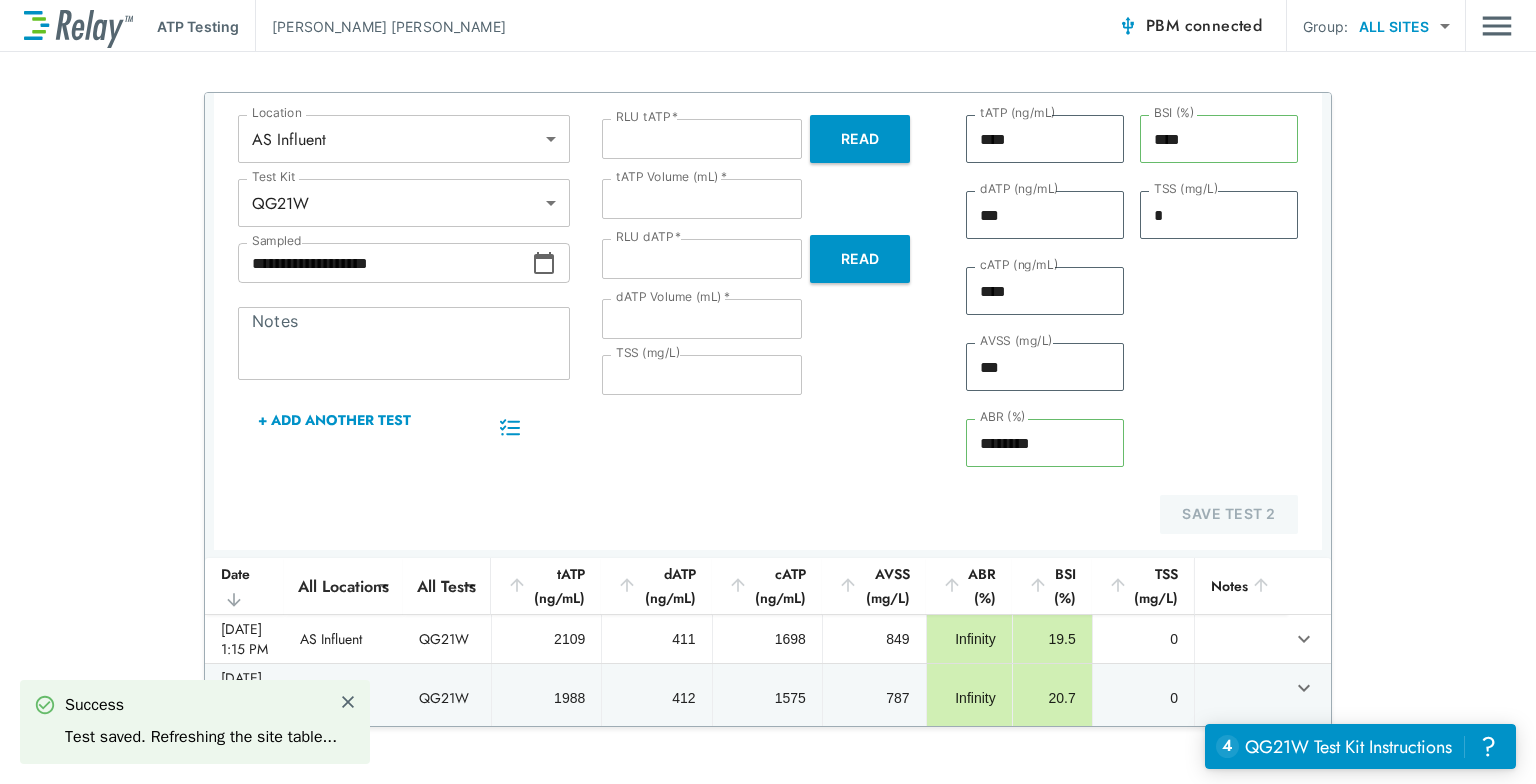 scroll, scrollTop: 0, scrollLeft: 0, axis: both 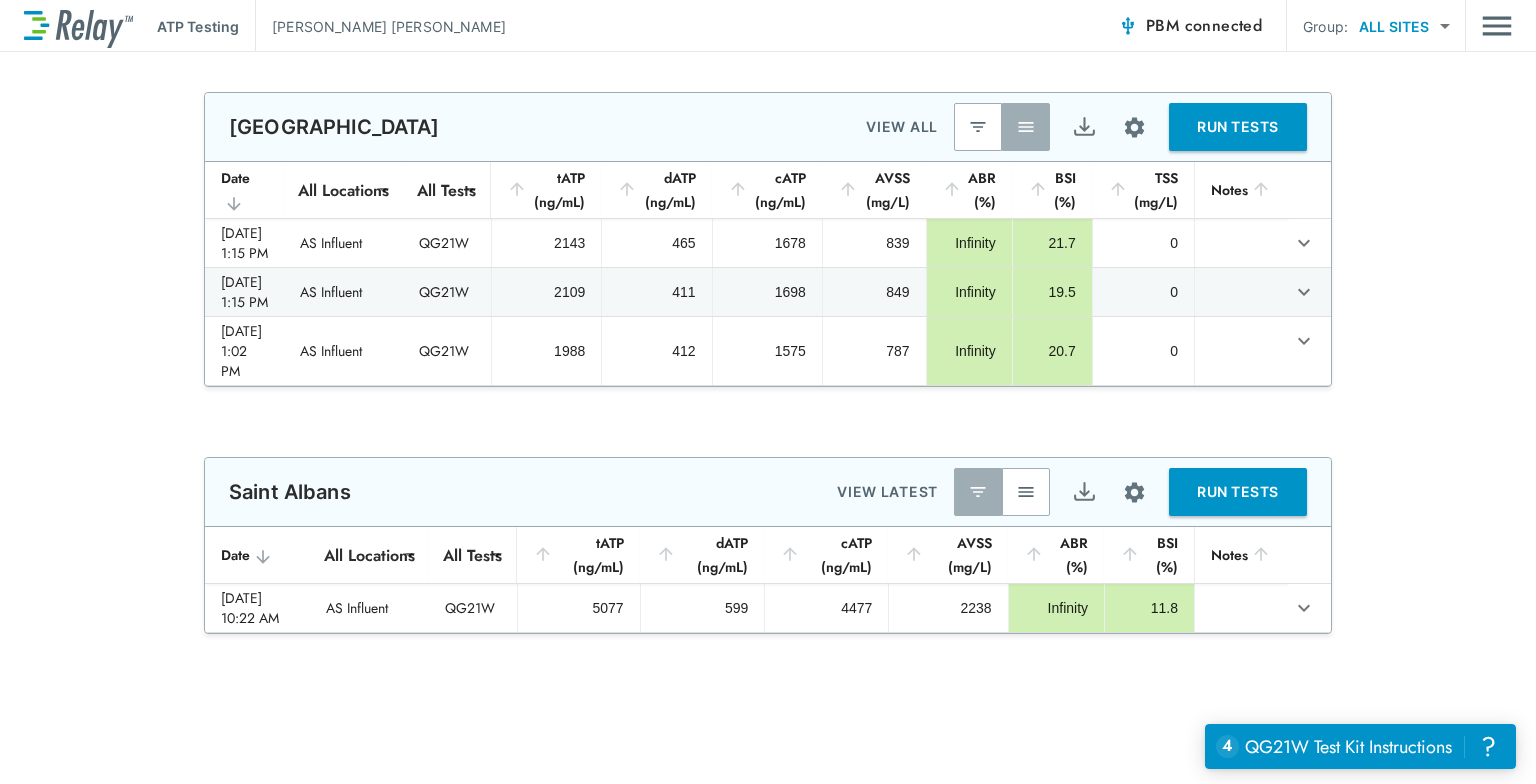 click at bounding box center (1084, 127) 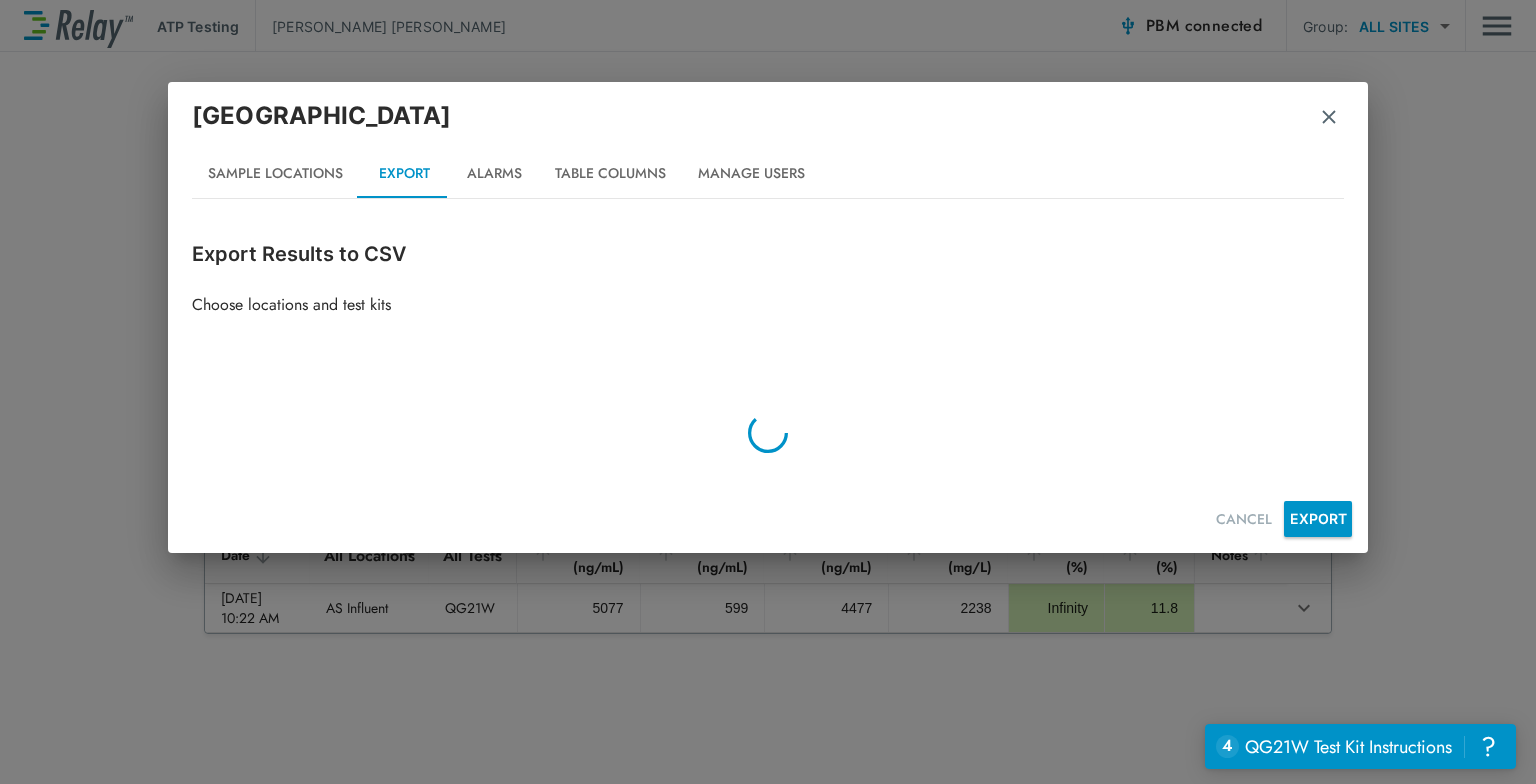 type on "****" 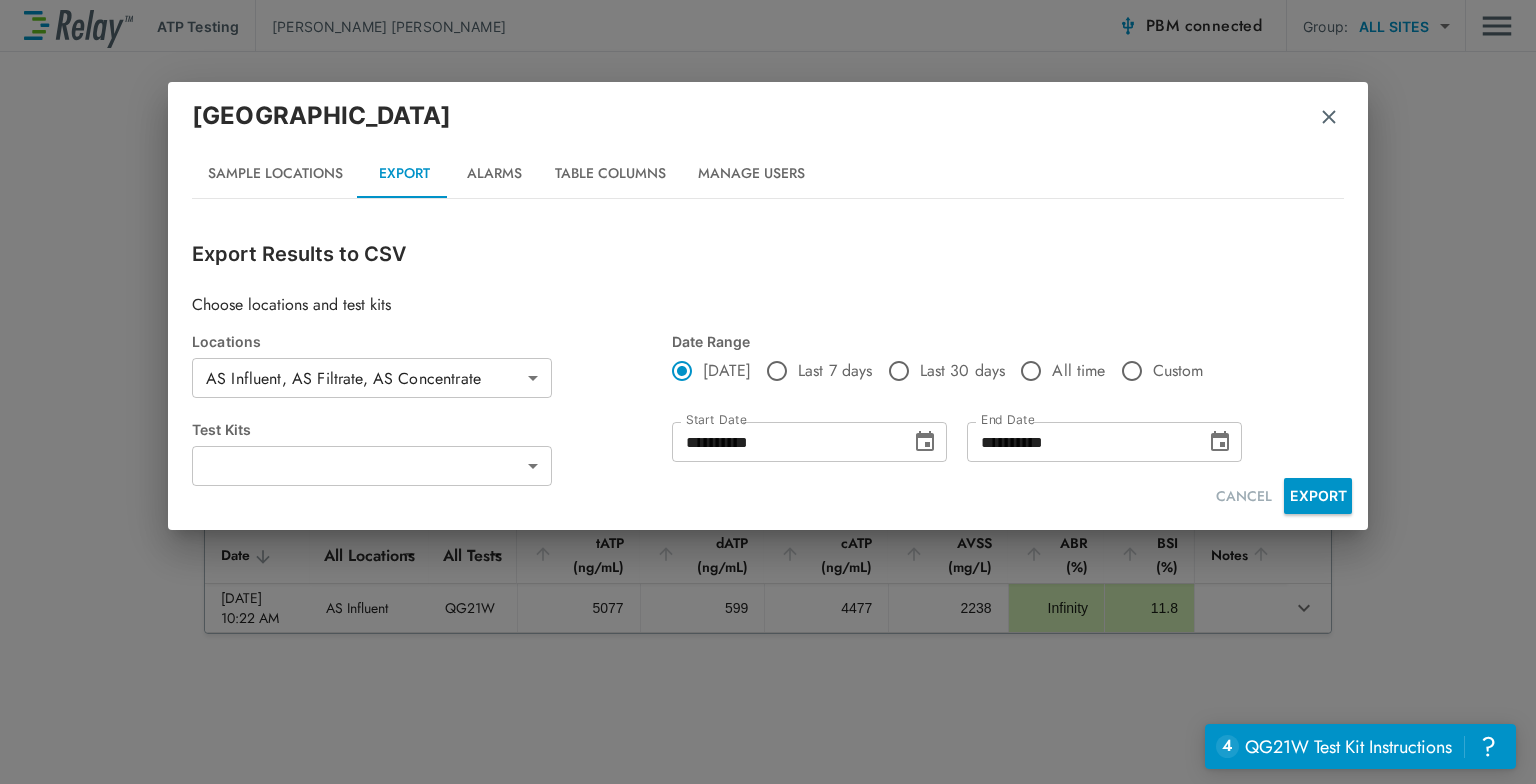 type on "*****" 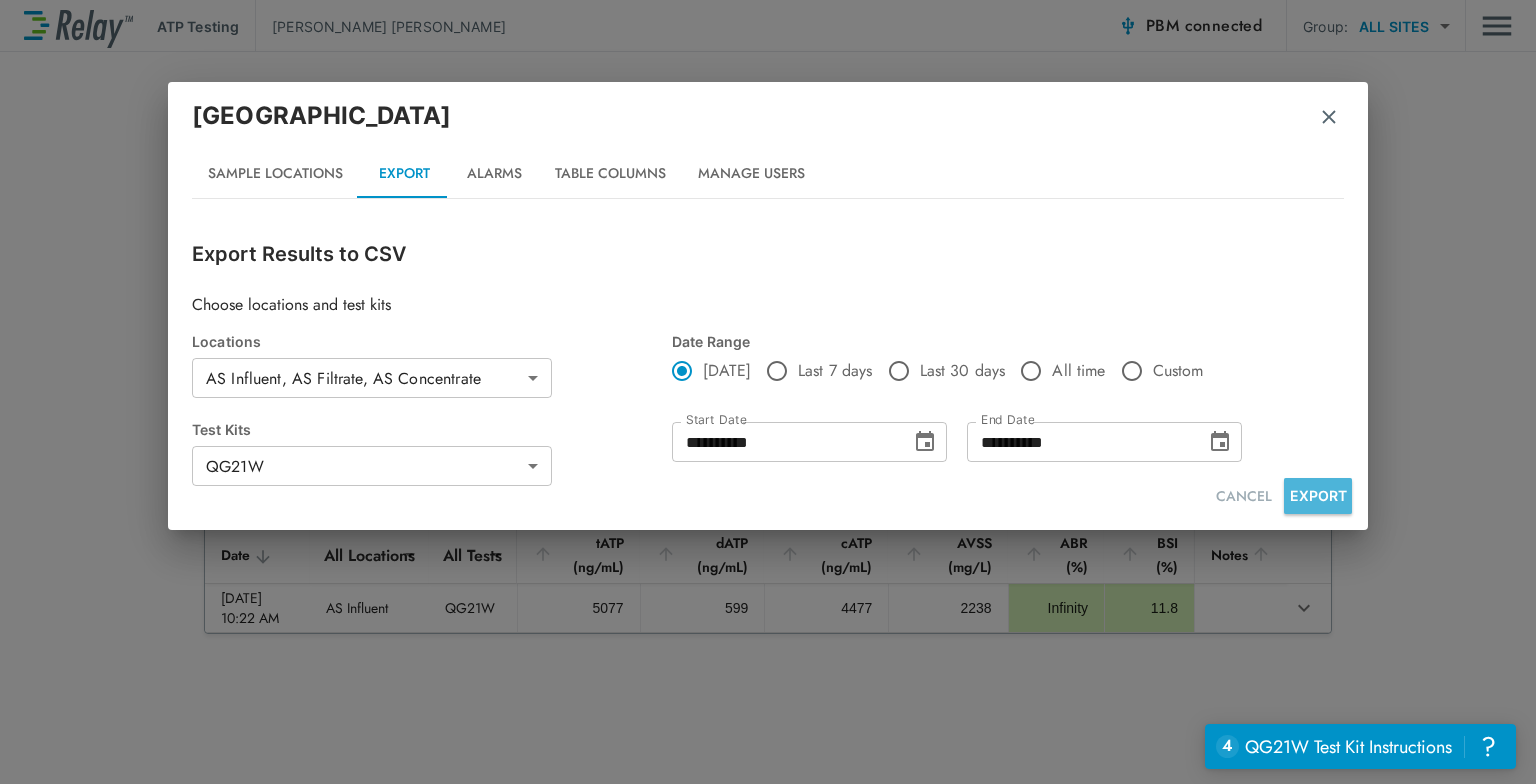 click on "EXPORT" at bounding box center (1318, 496) 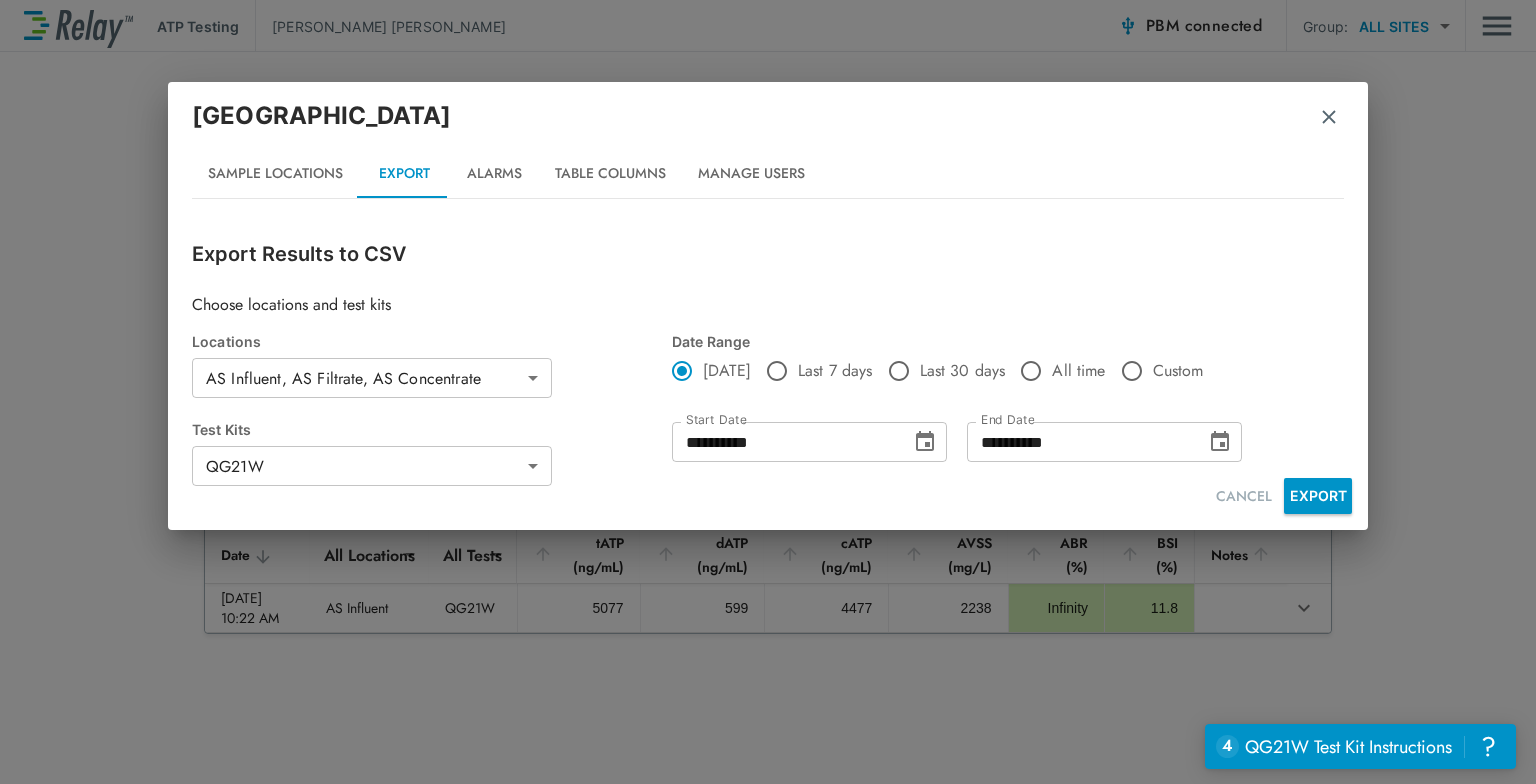 click at bounding box center (1329, 117) 